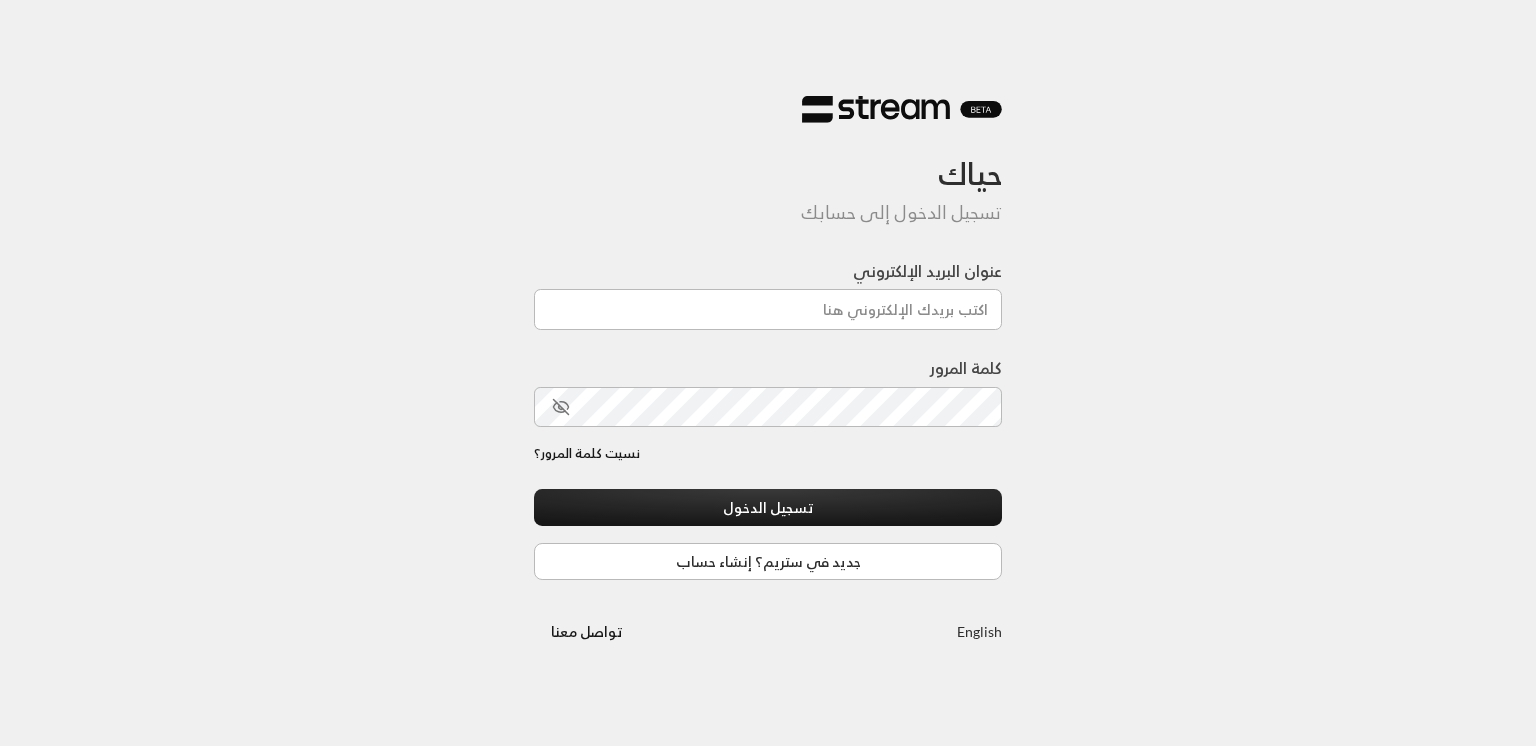 scroll, scrollTop: 0, scrollLeft: 0, axis: both 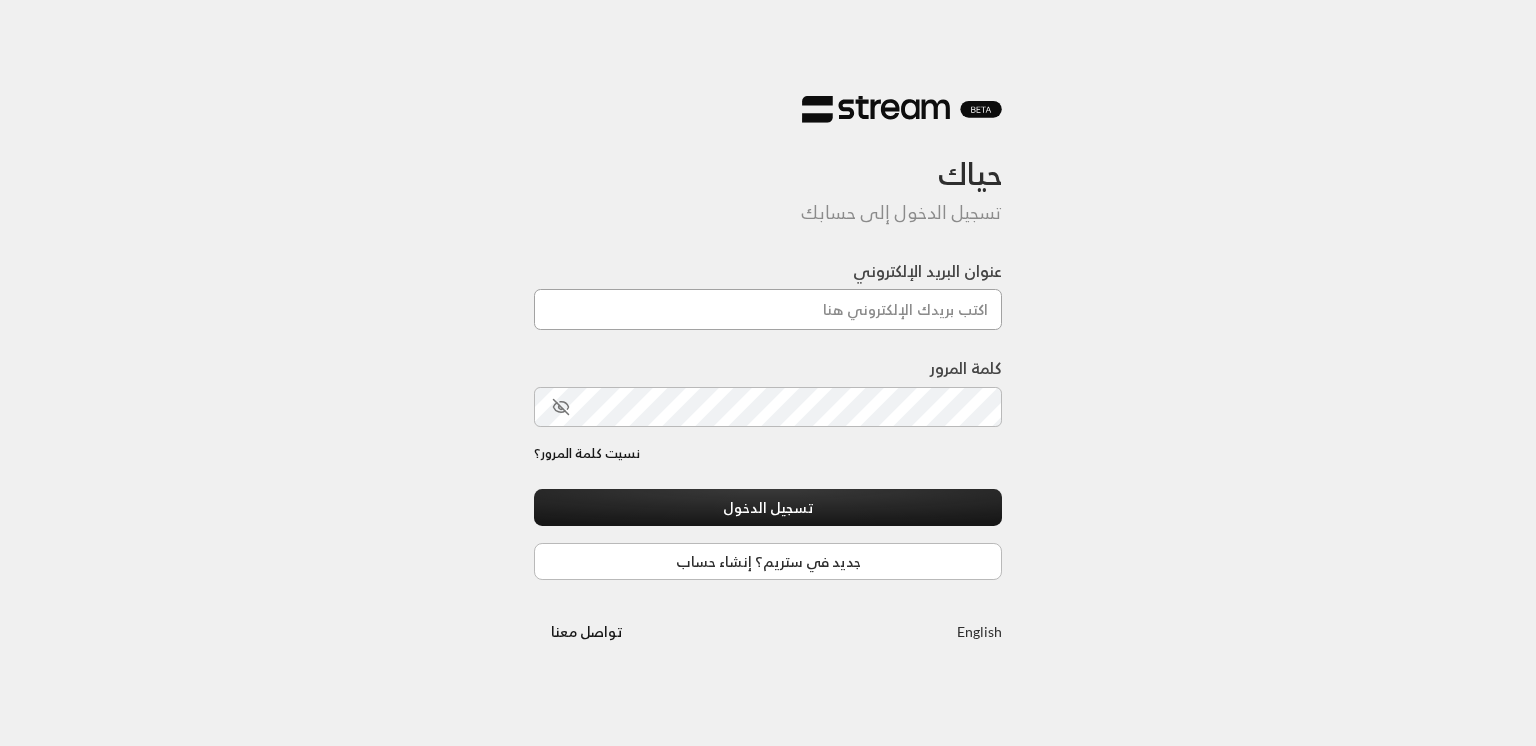 type on "[EMAIL_ADDRESS][DOMAIN_NAME]" 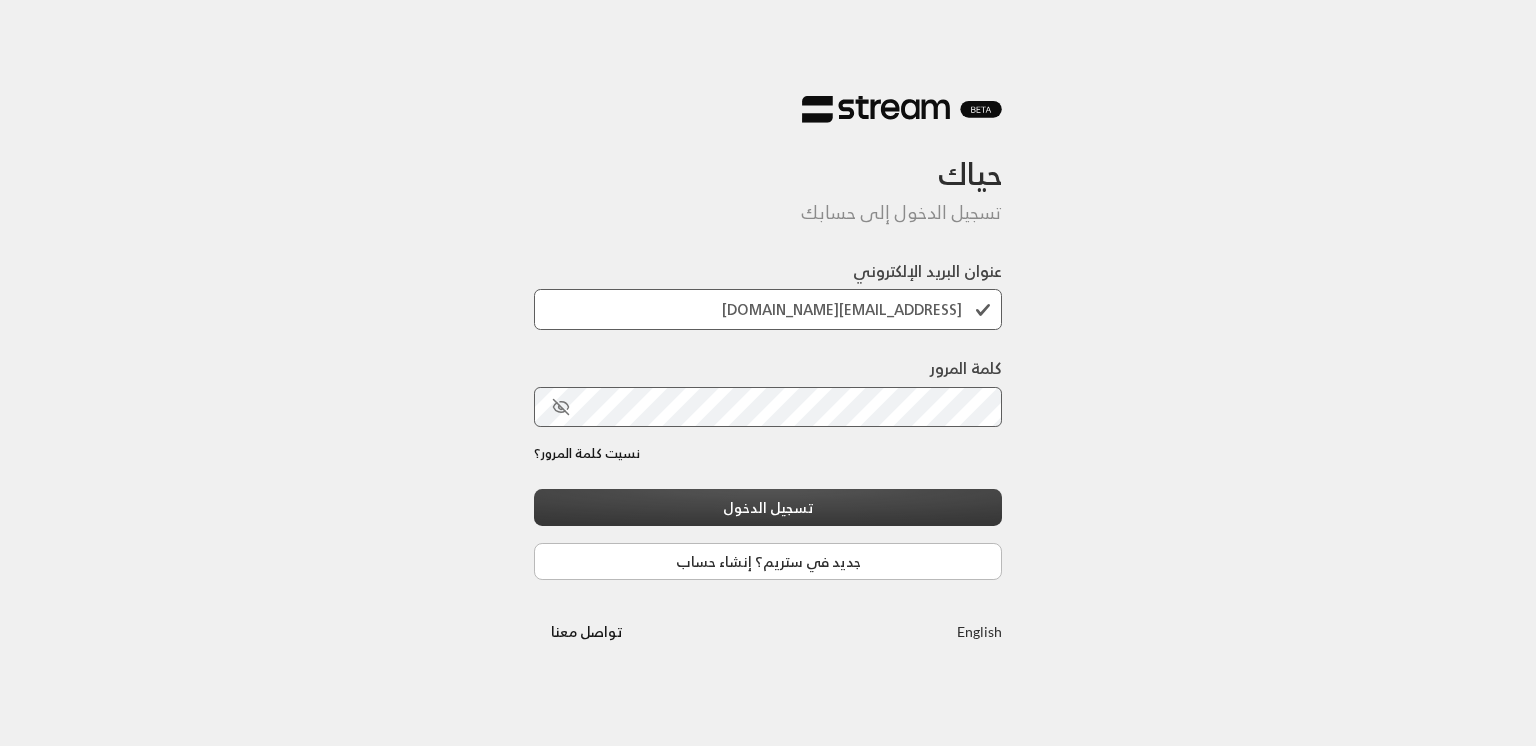 click on "تسجيل الدخول" at bounding box center (768, 507) 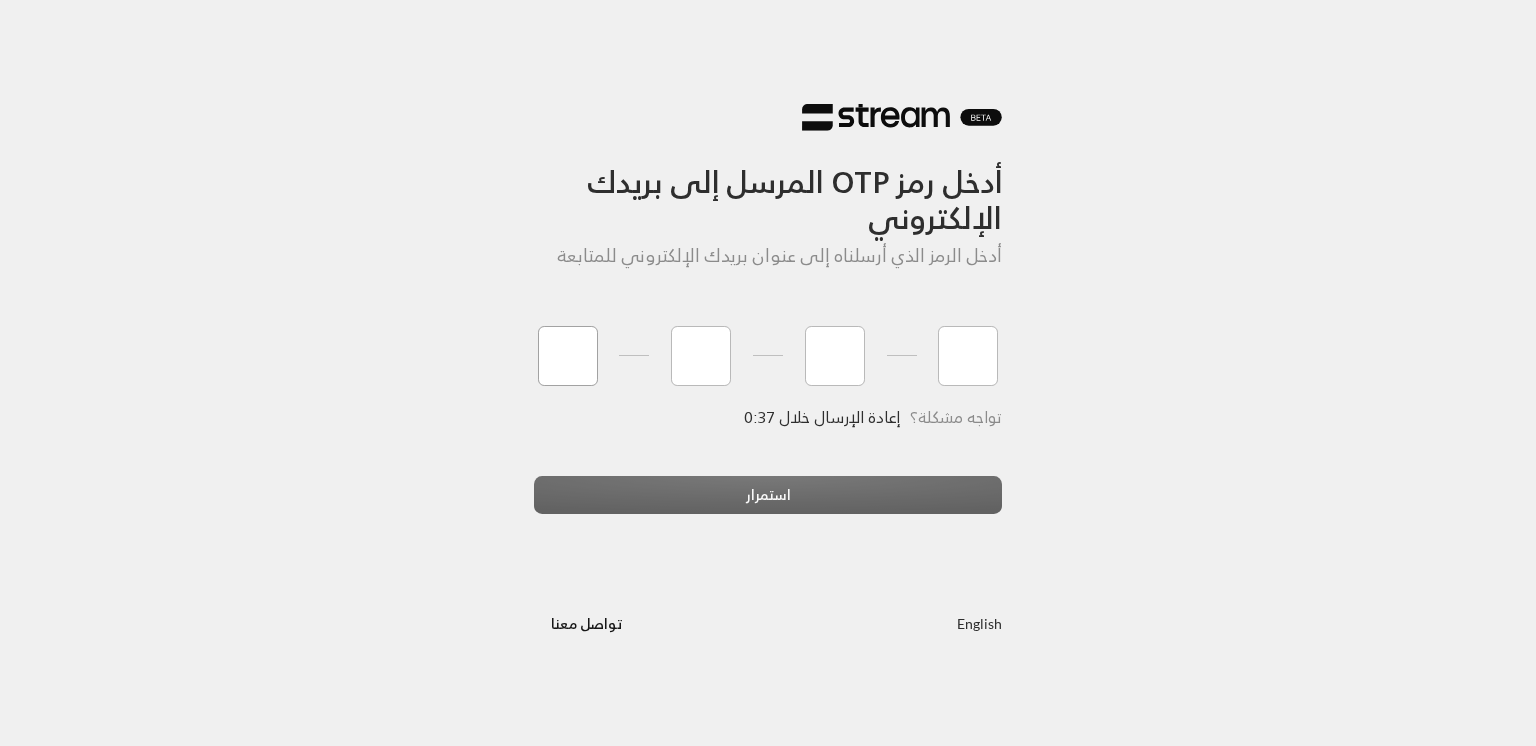 type on "6" 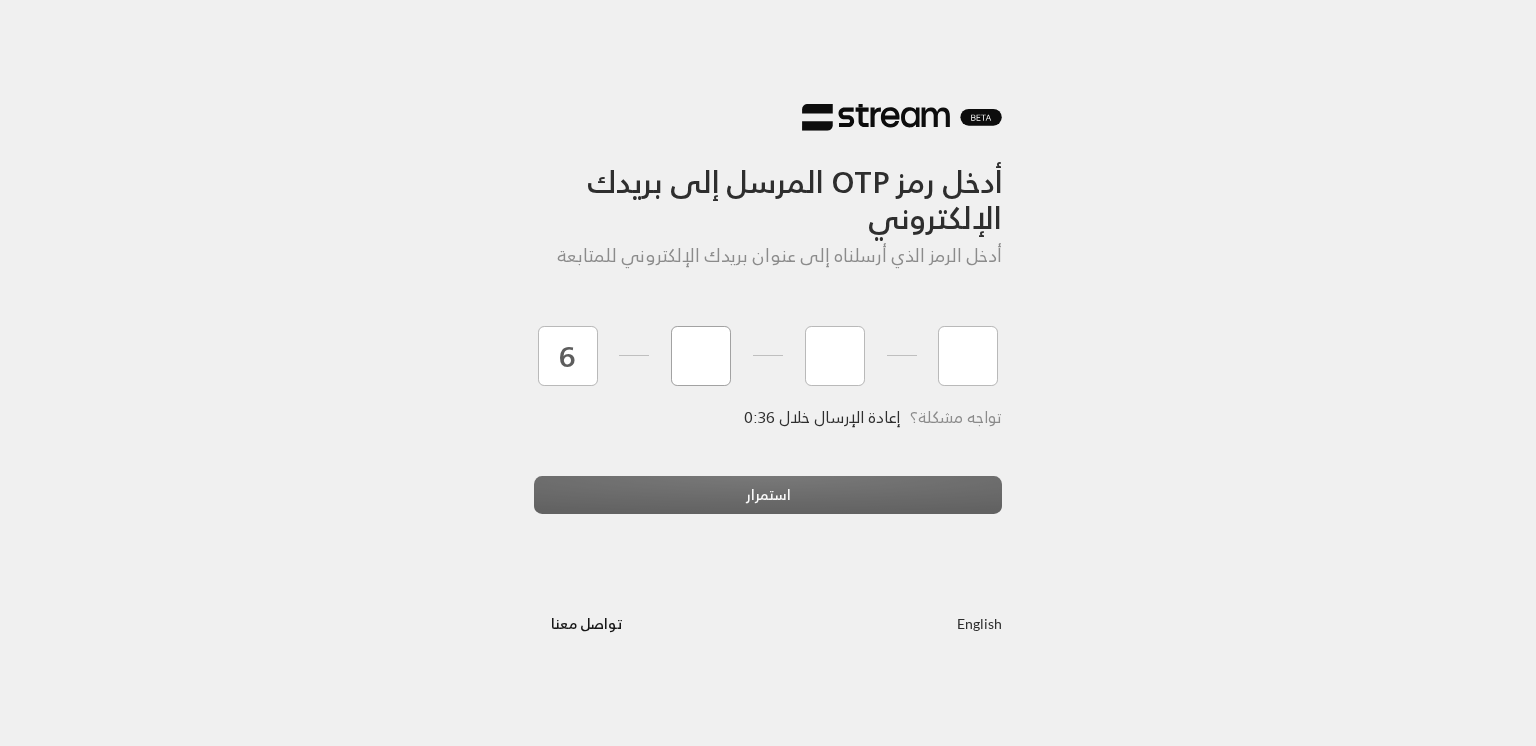 type on "8" 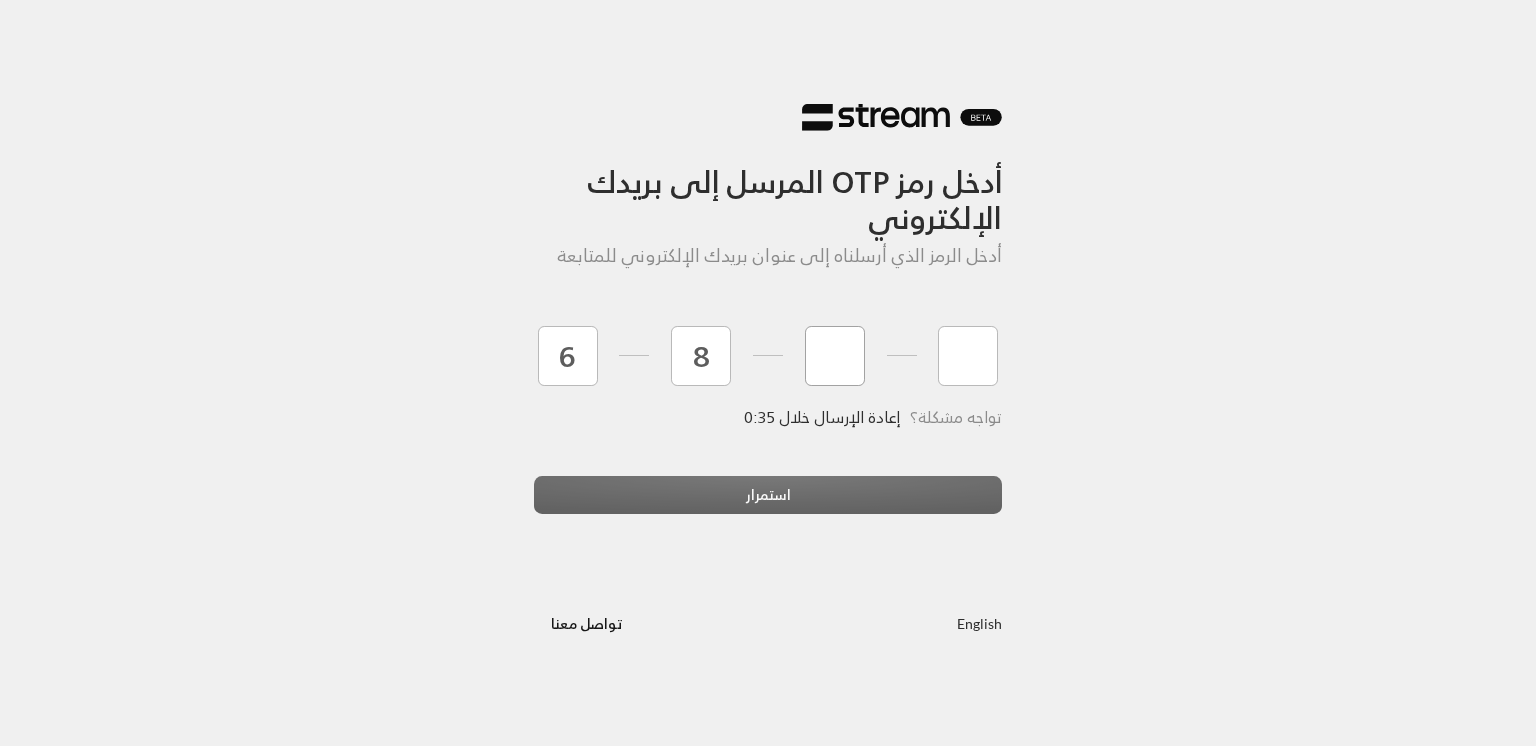 type on "5" 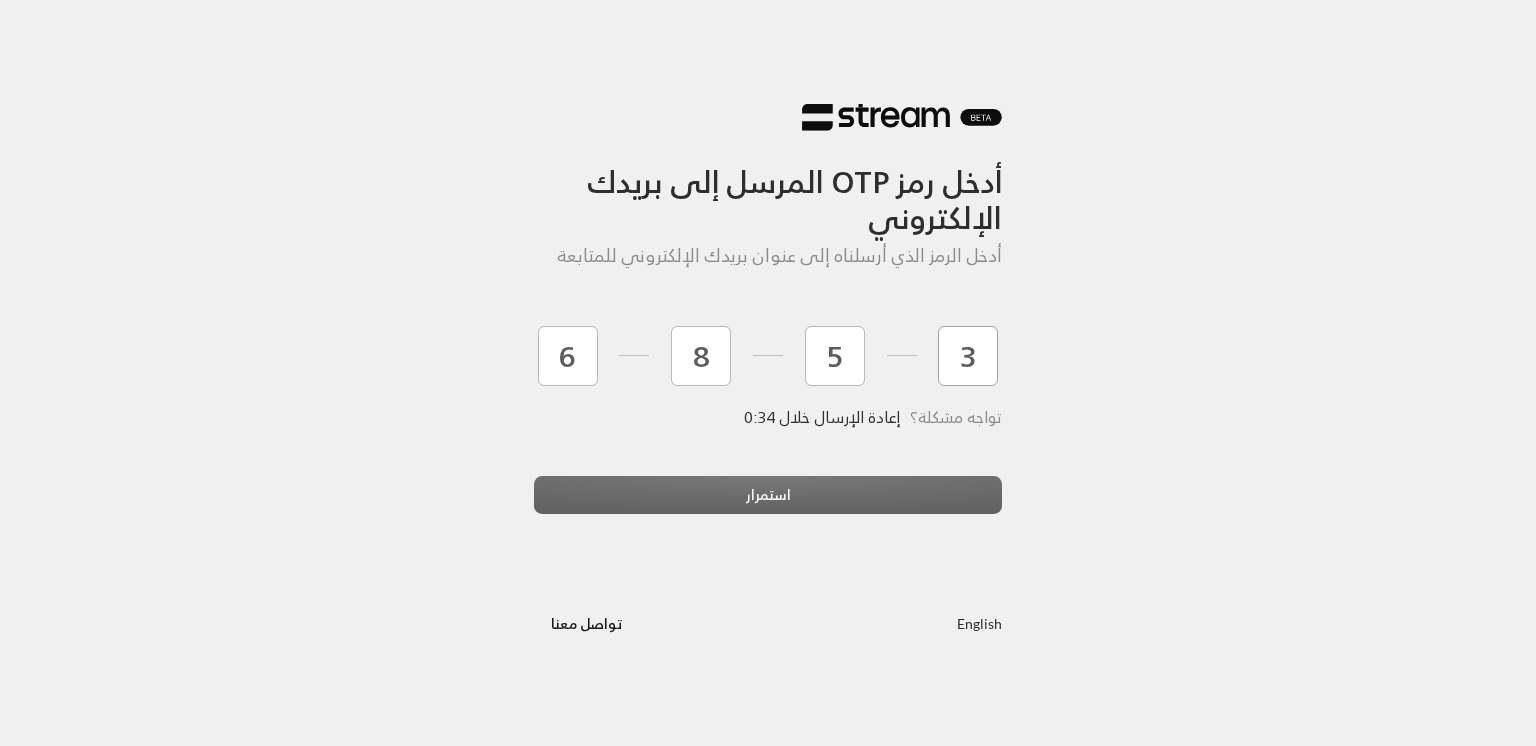type on "3" 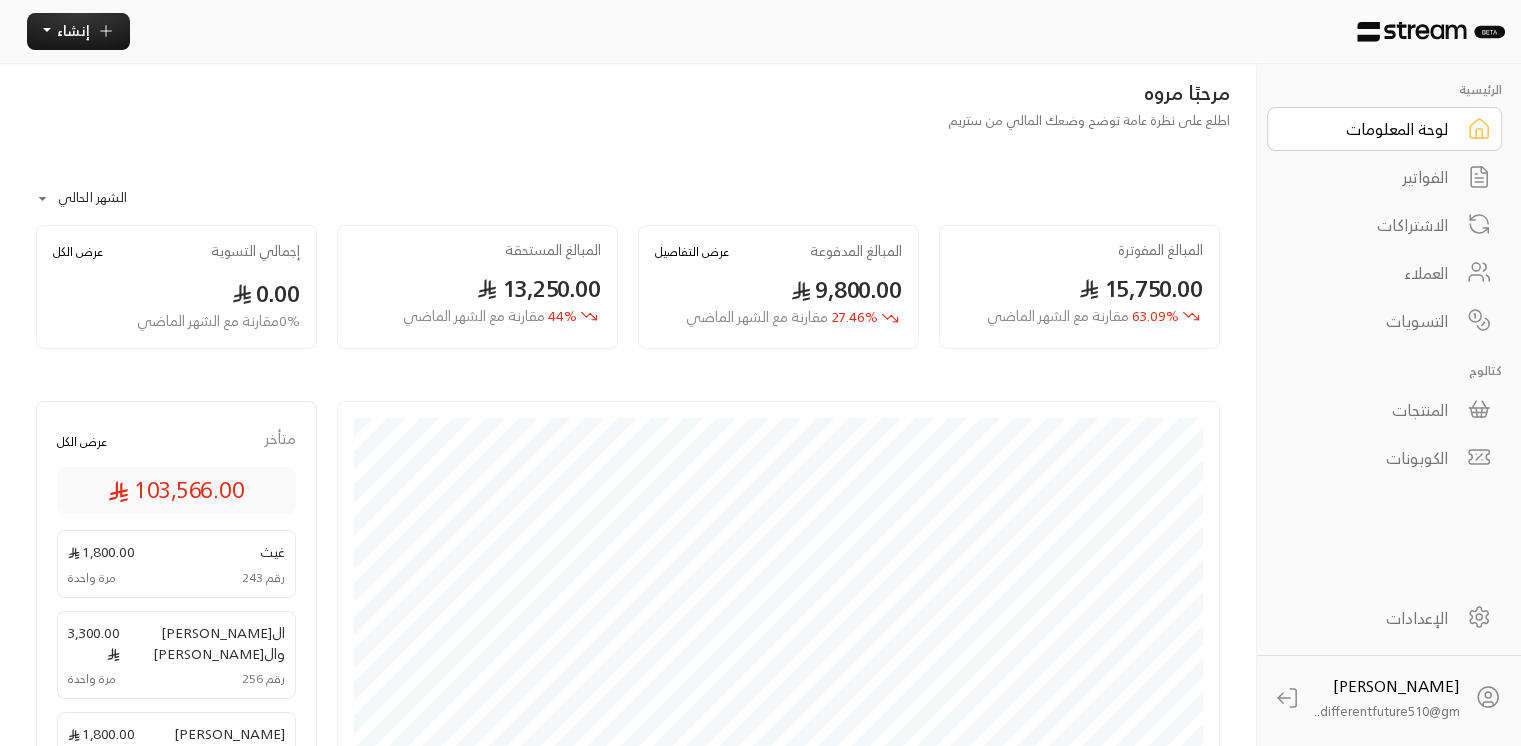 click on "الفواتير" at bounding box center (1384, 177) 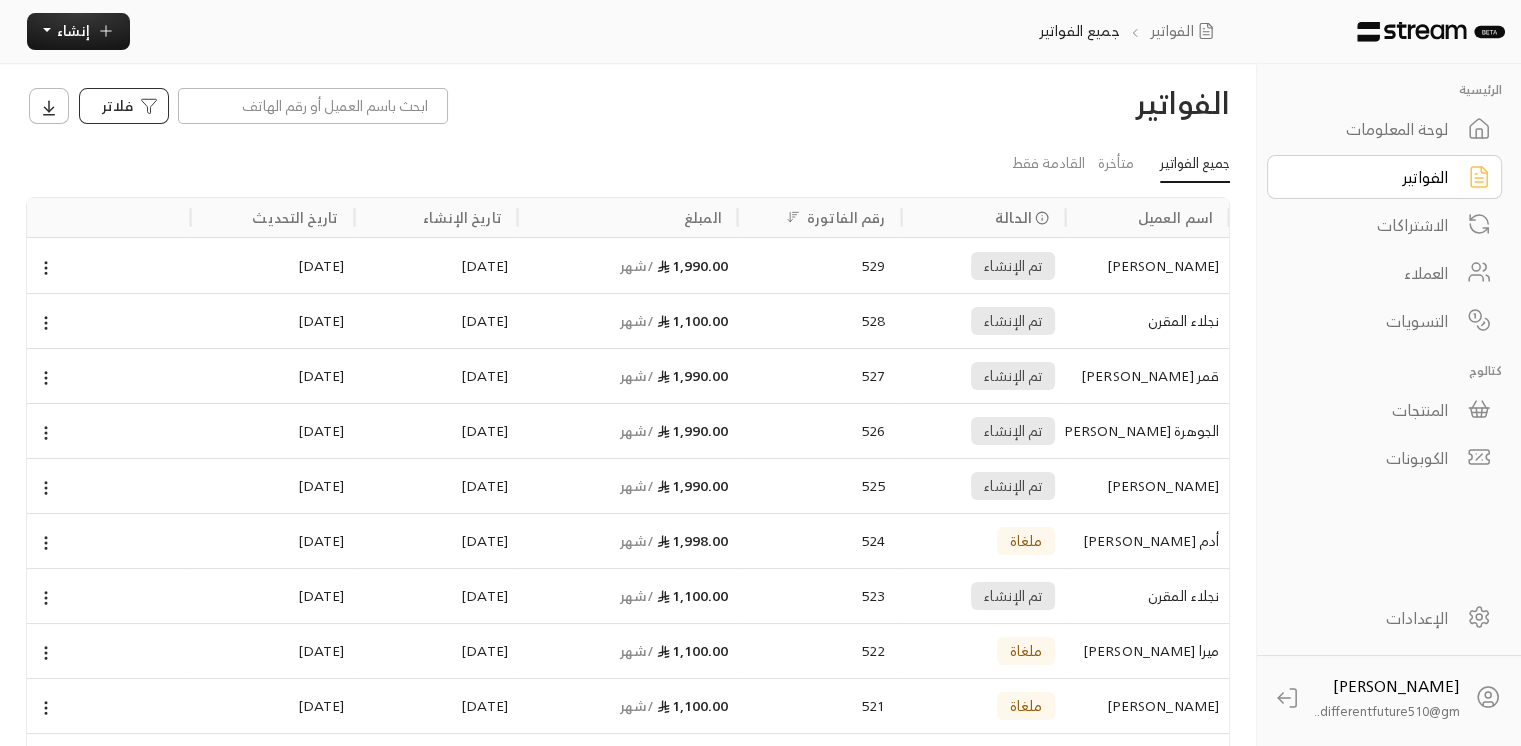 click on "فلاتر" at bounding box center (117, 105) 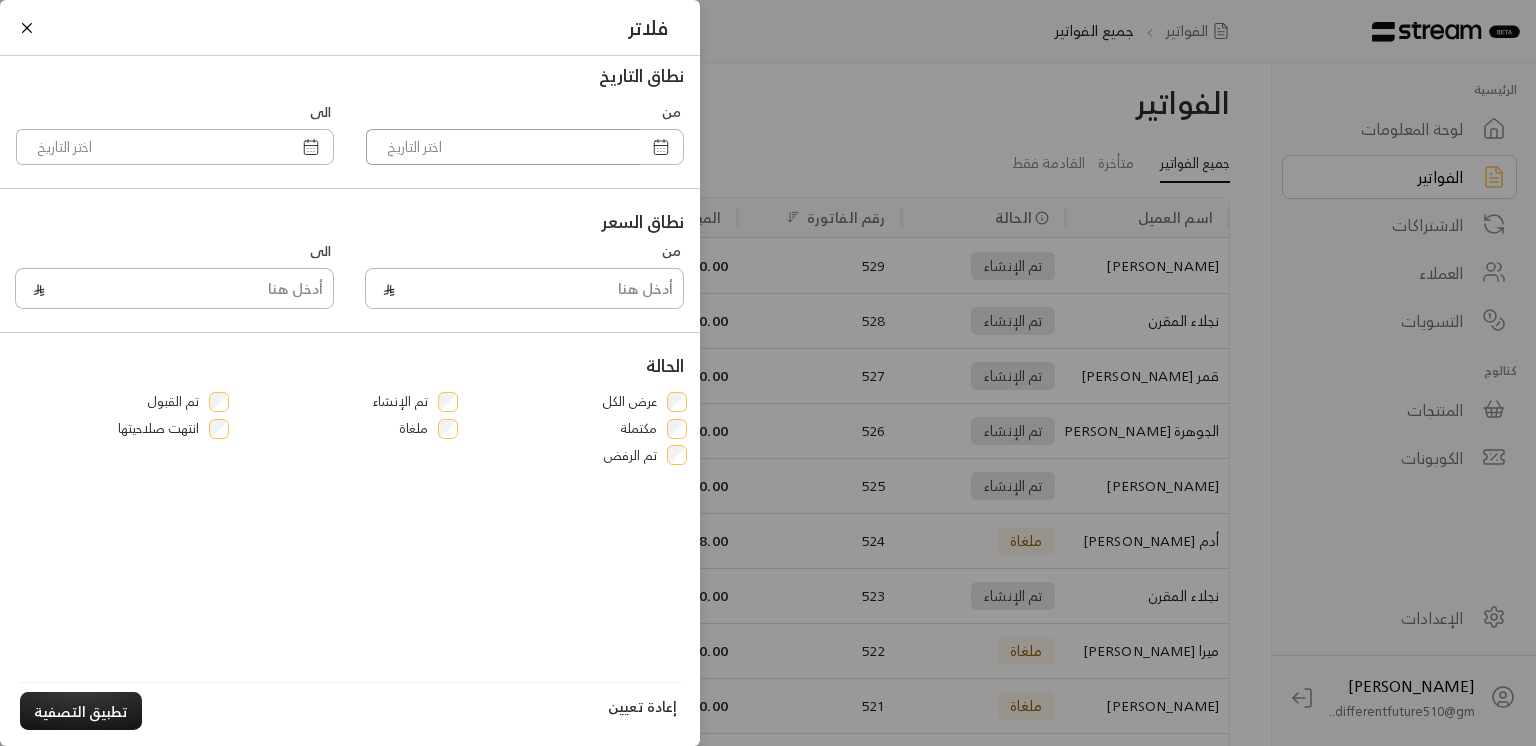 click at bounding box center [503, 147] 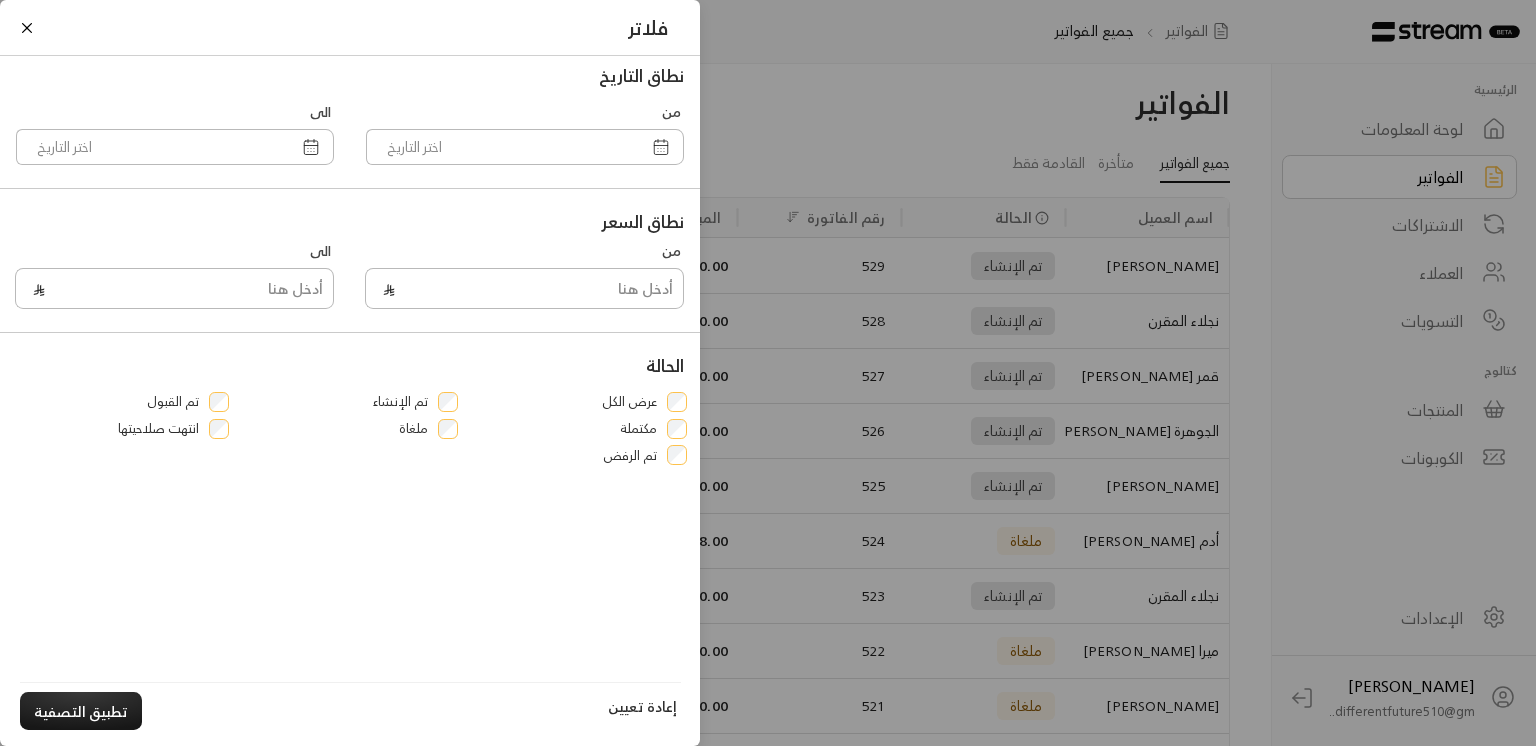 click 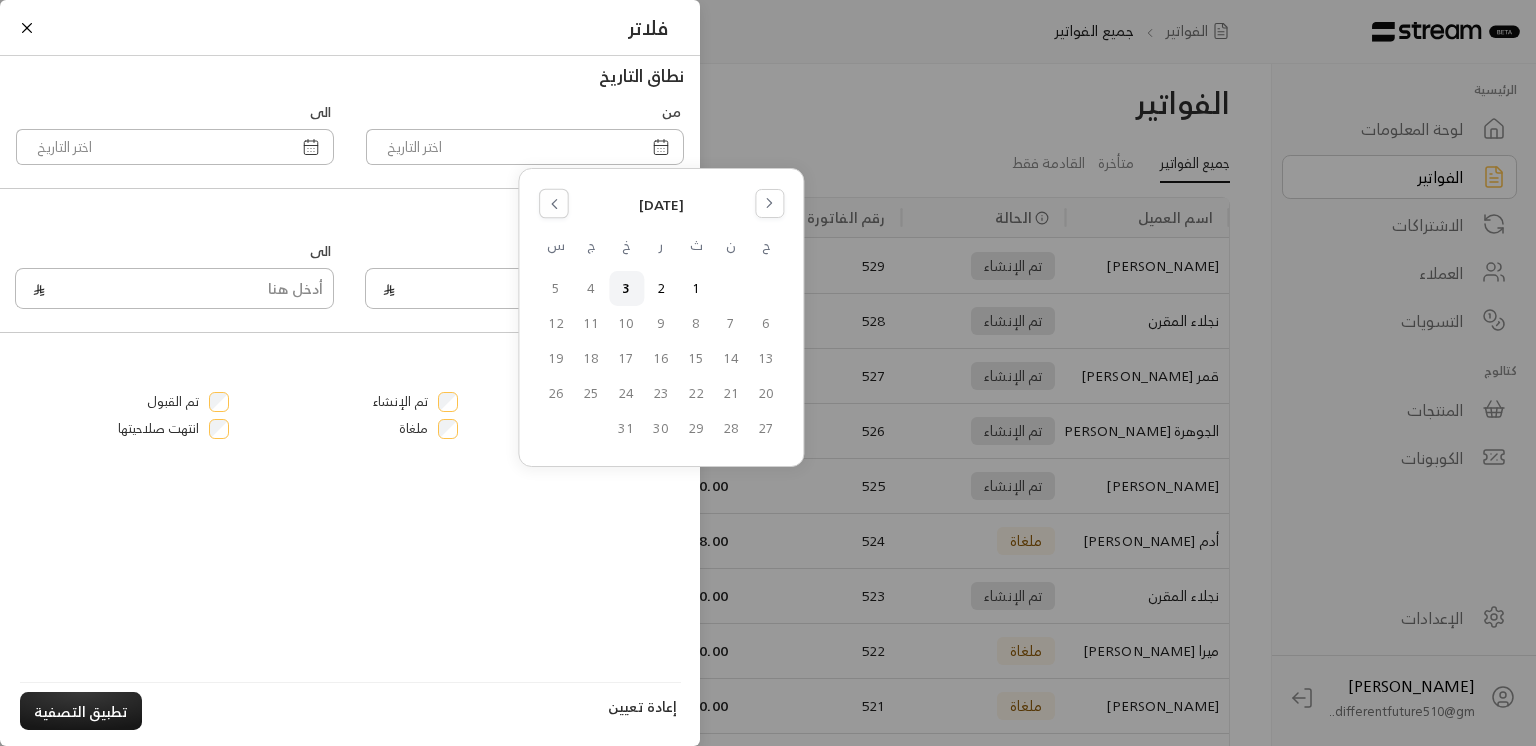 click 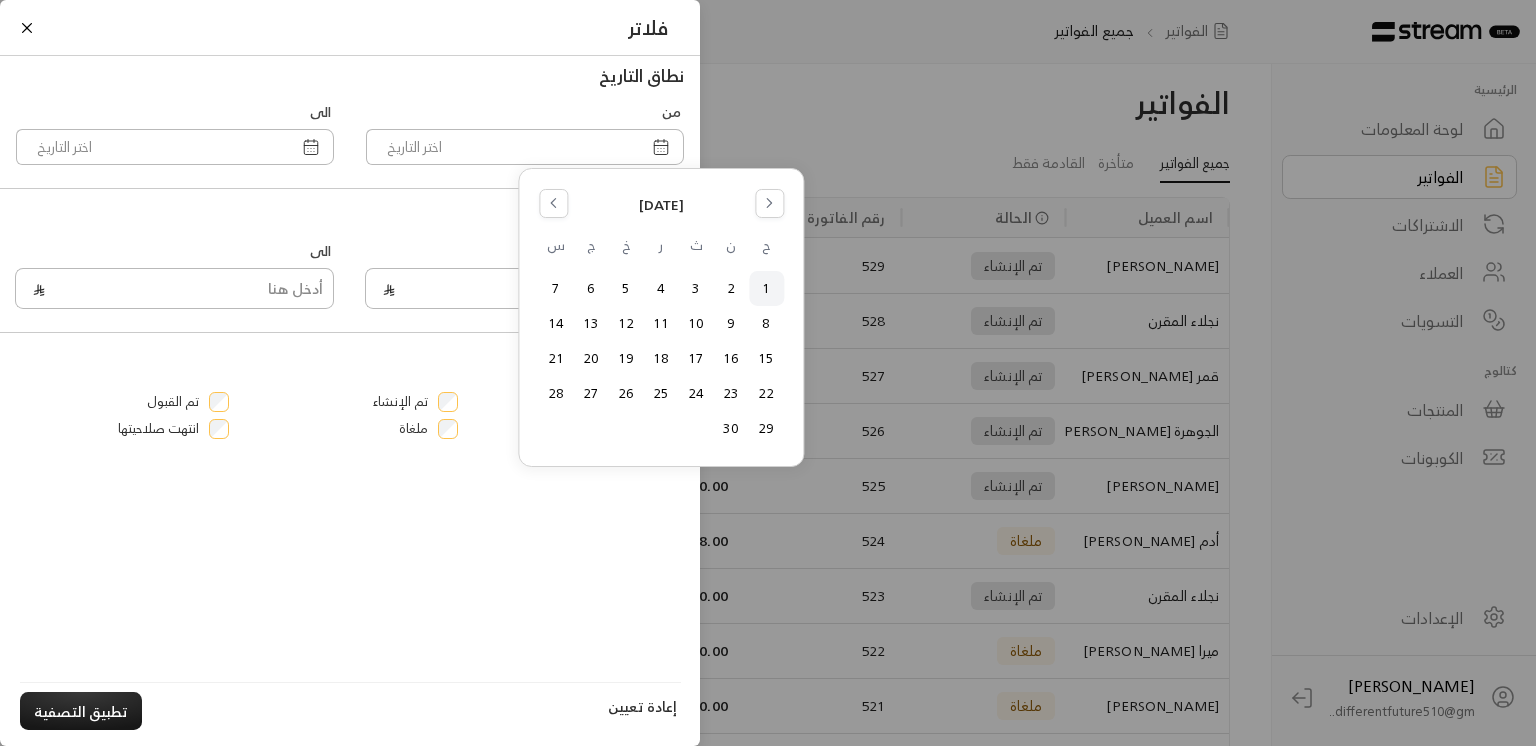 click on "1" at bounding box center [766, 288] 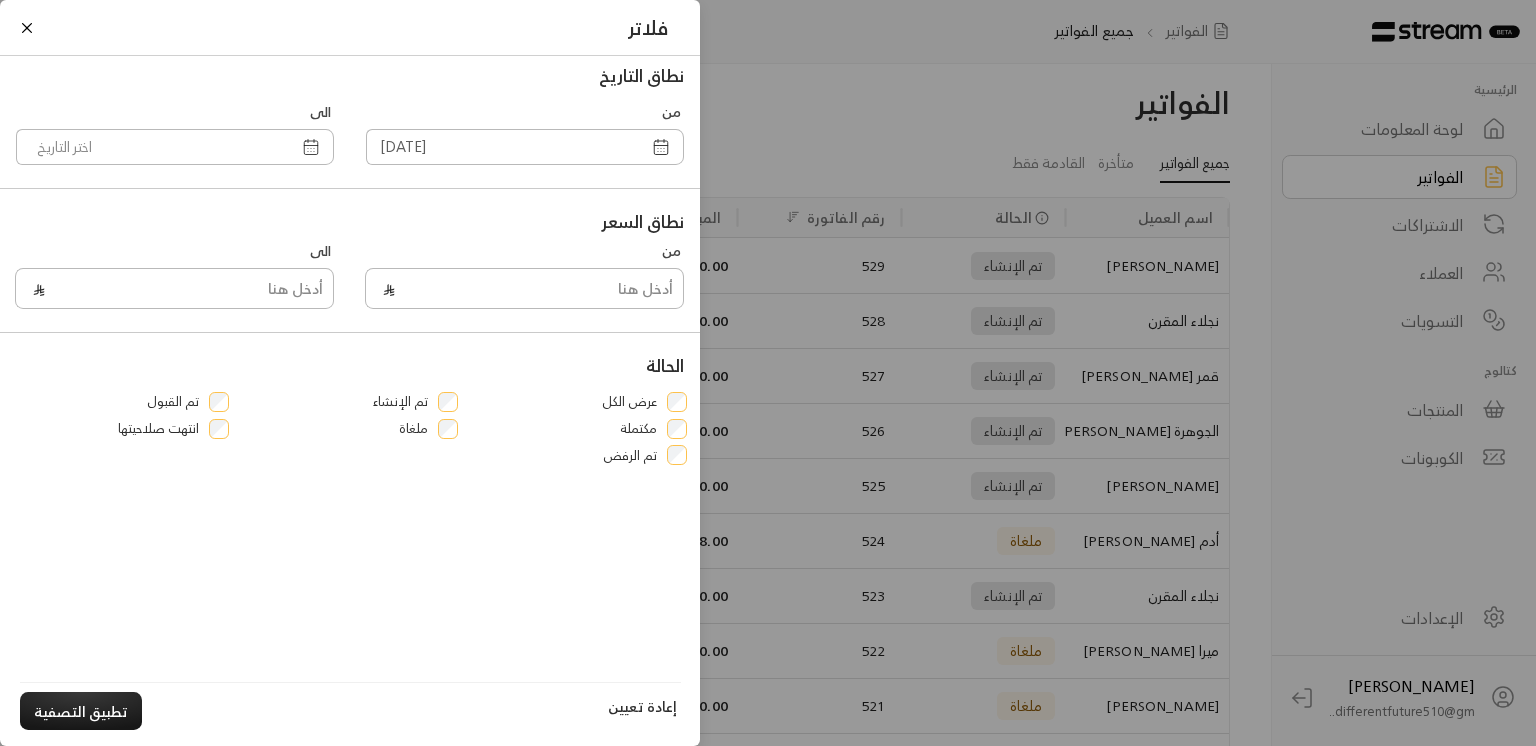 click 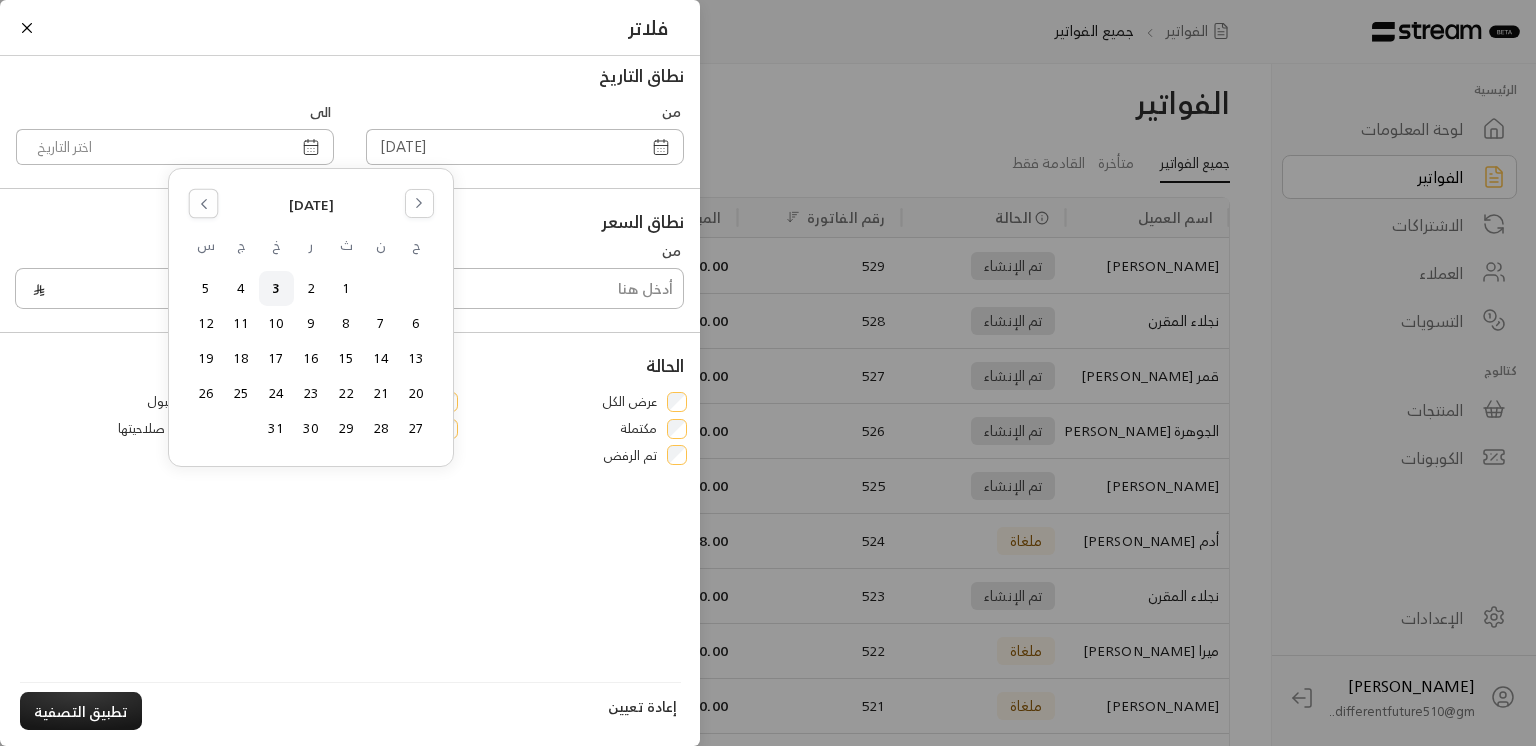 click at bounding box center [203, 203] 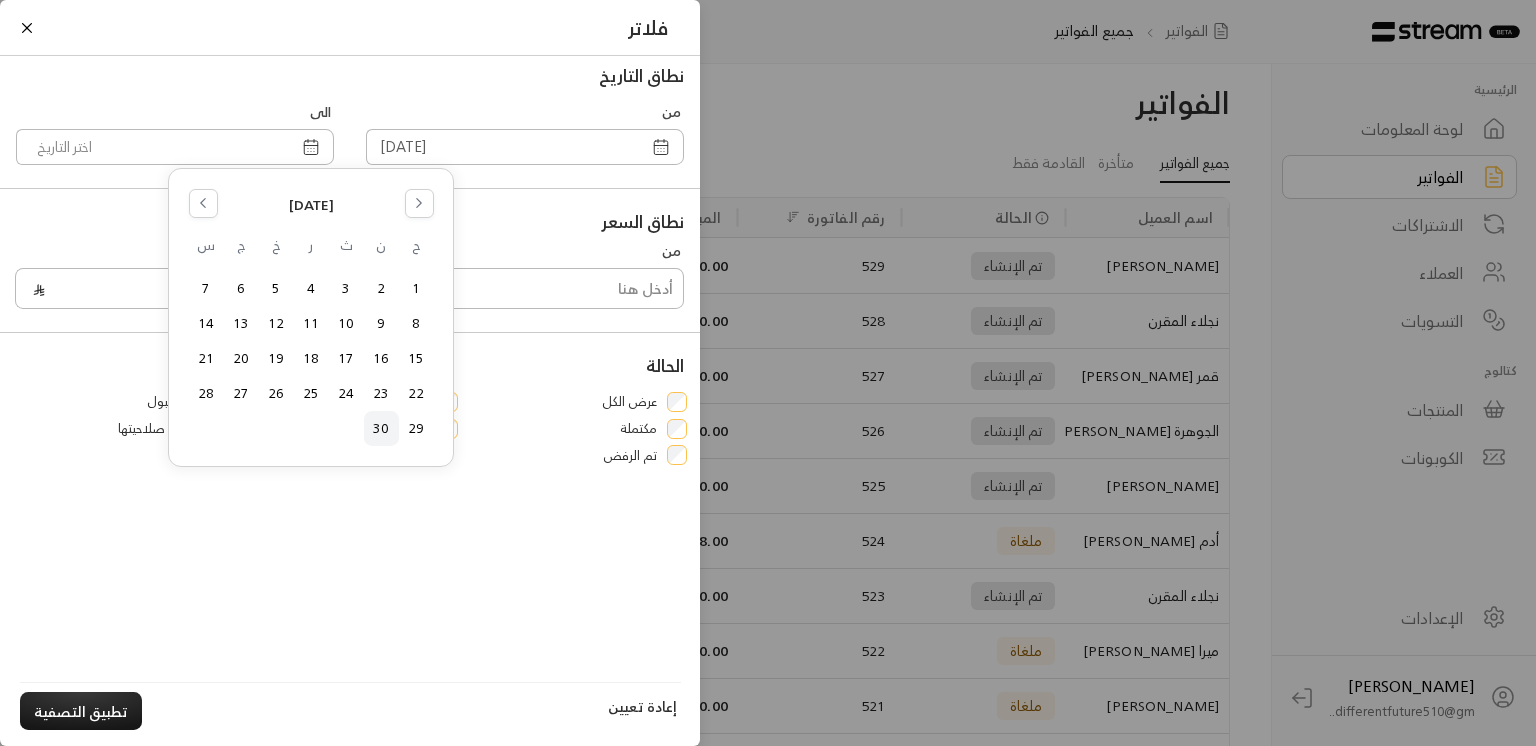 click on "30" at bounding box center (381, 428) 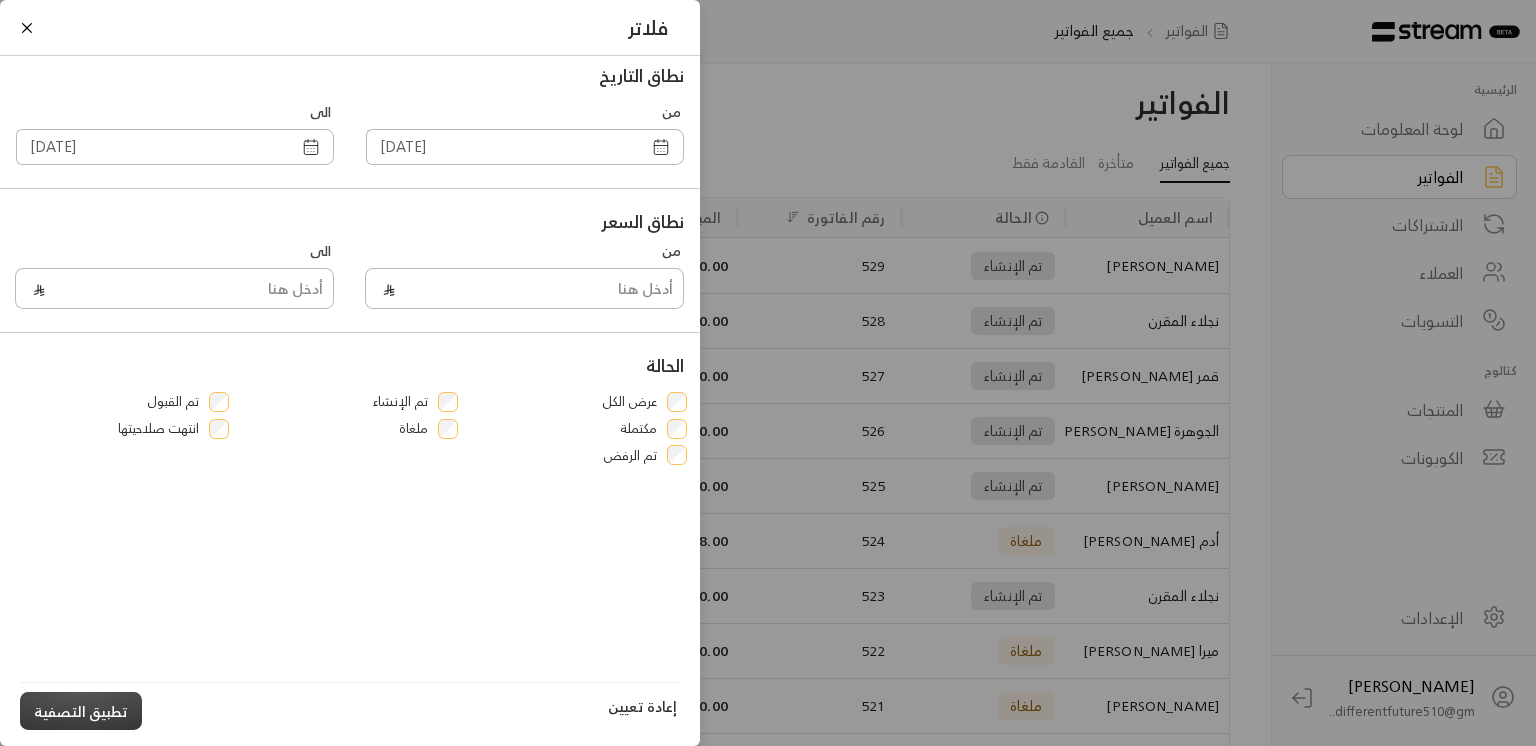 click on "تطبيق التصفية" at bounding box center (81, 710) 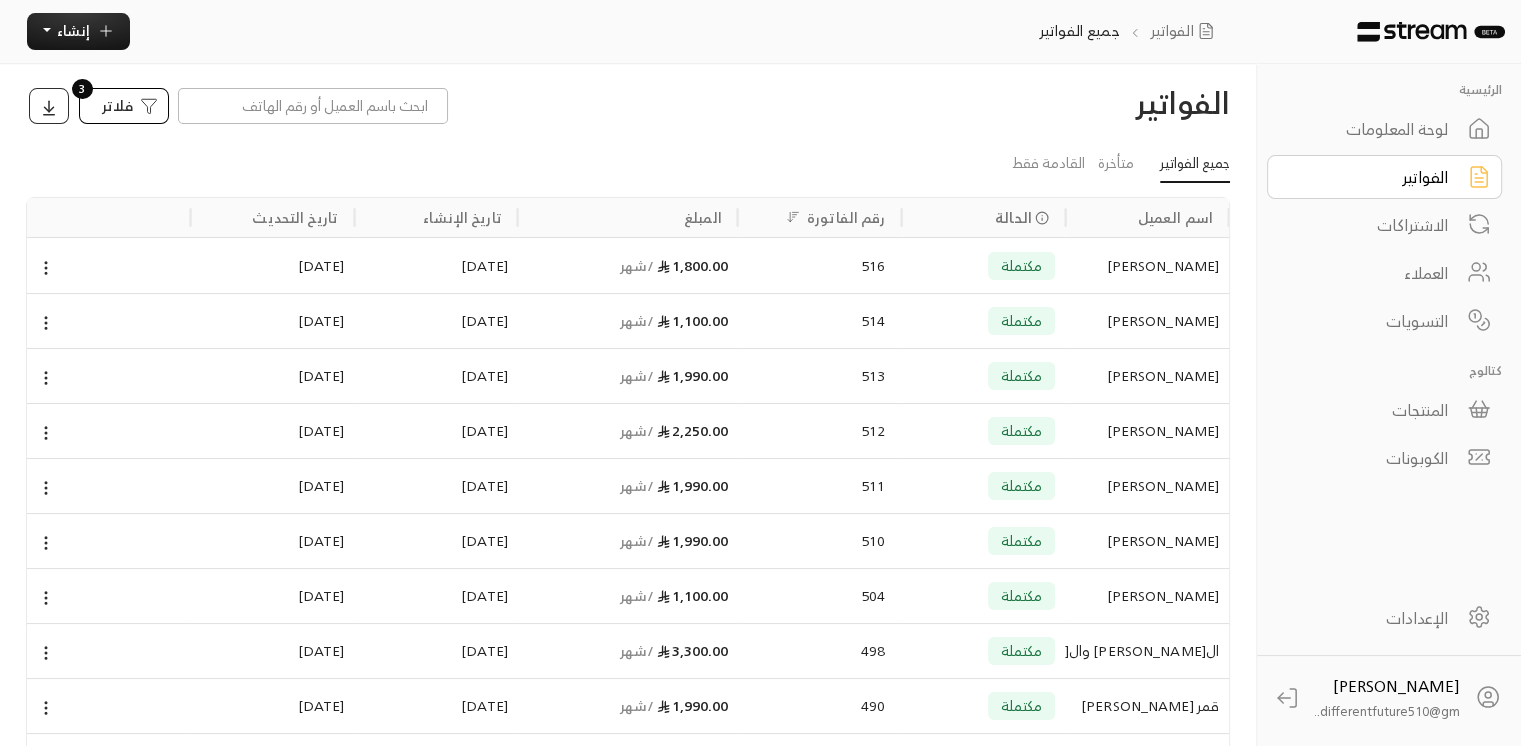 click 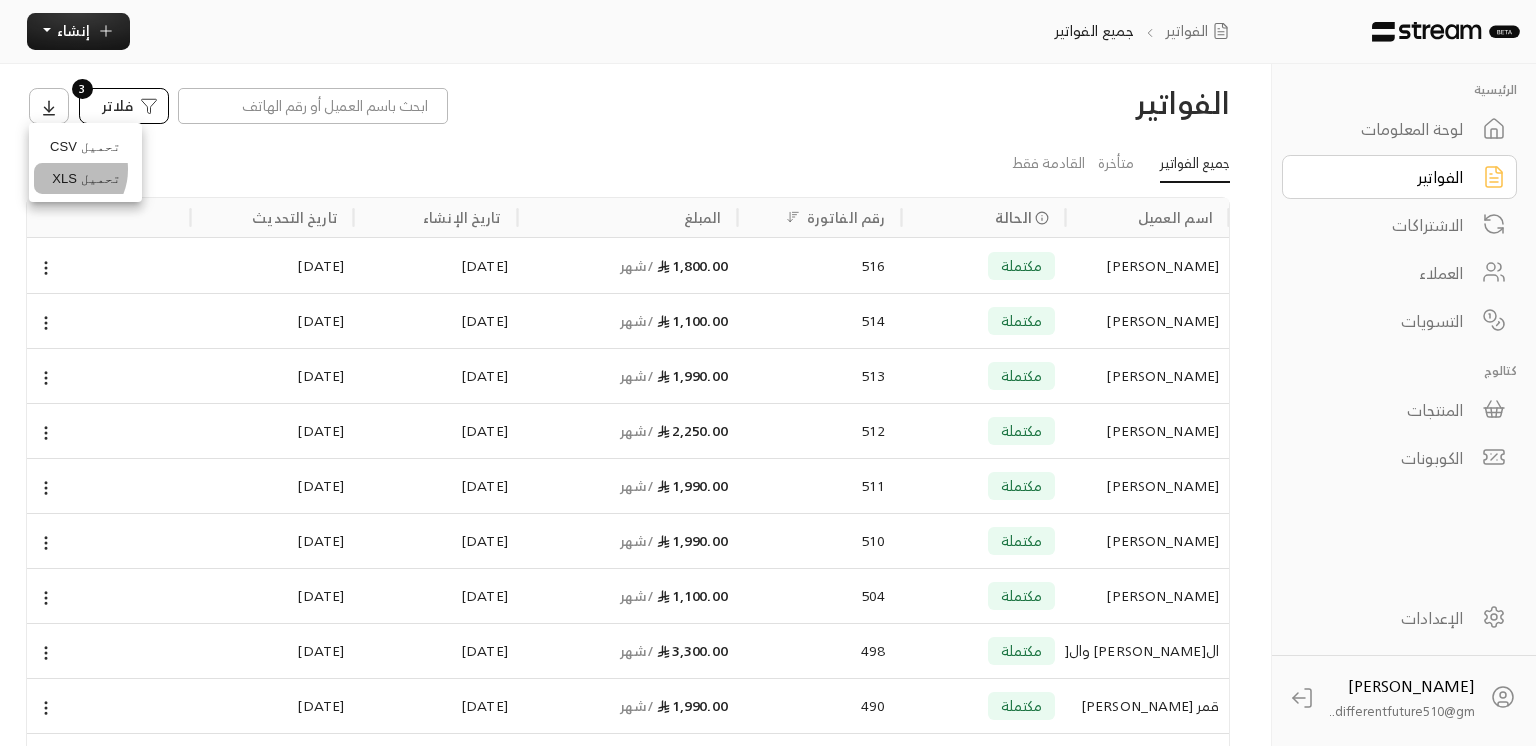 click on "تحميل XLS" at bounding box center [85, 179] 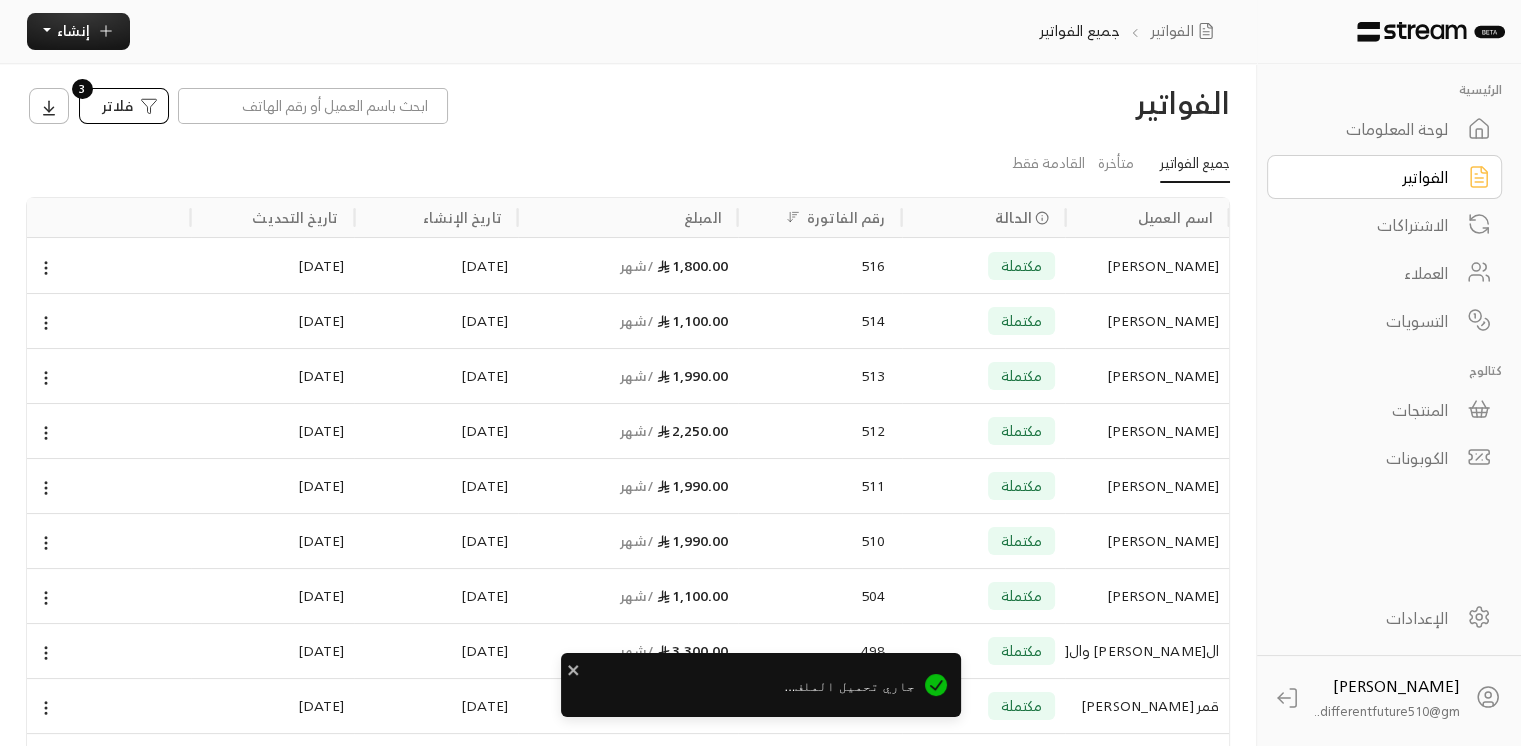click 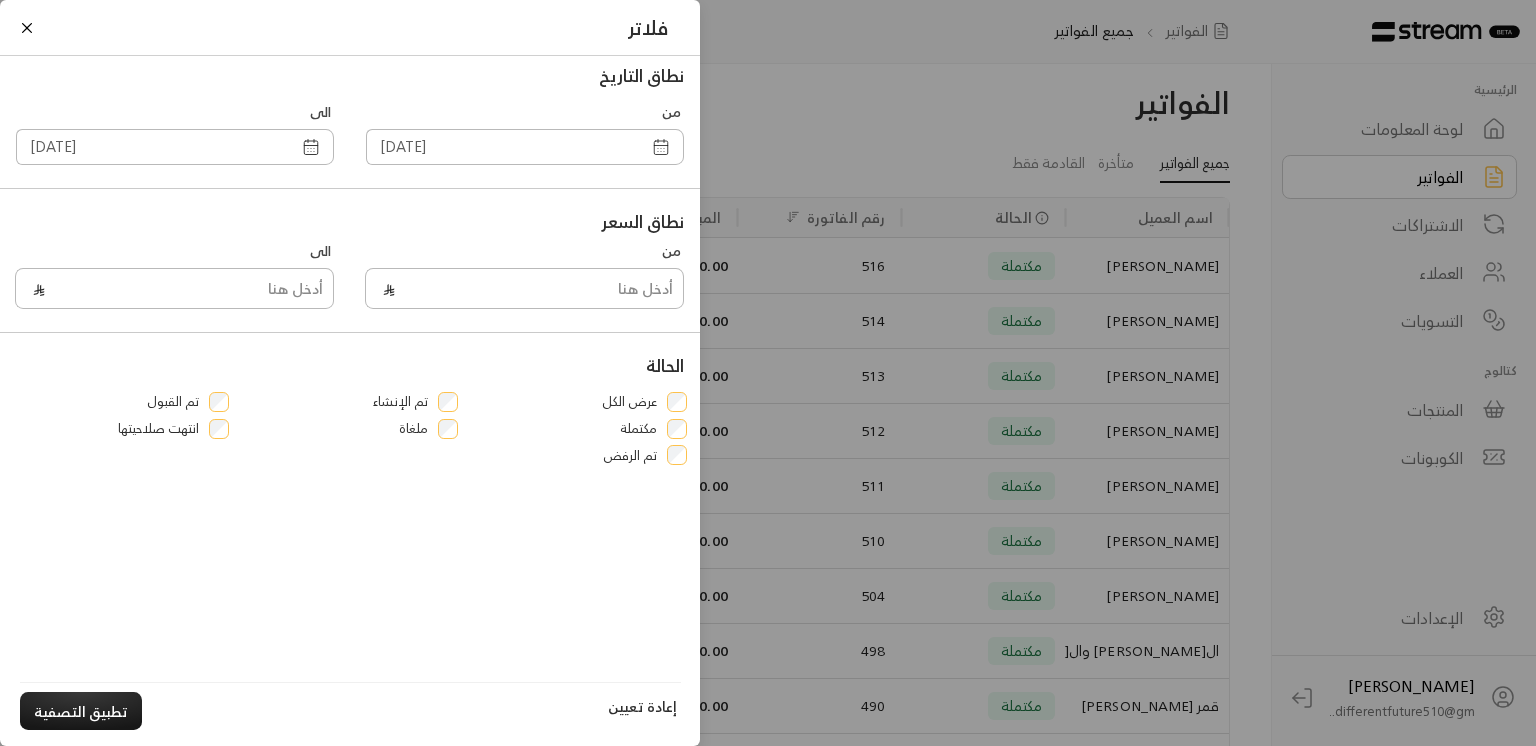 click 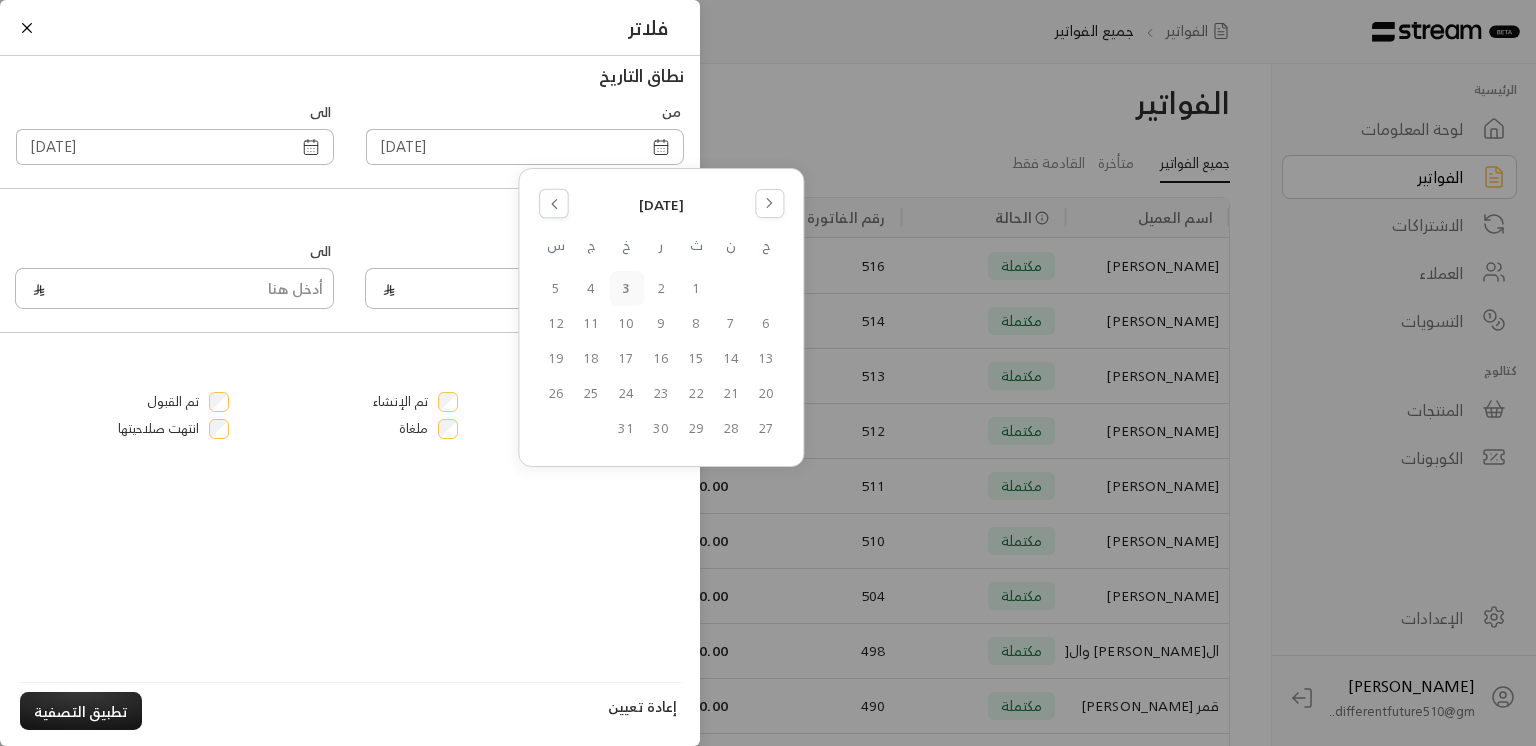click at bounding box center [554, 203] 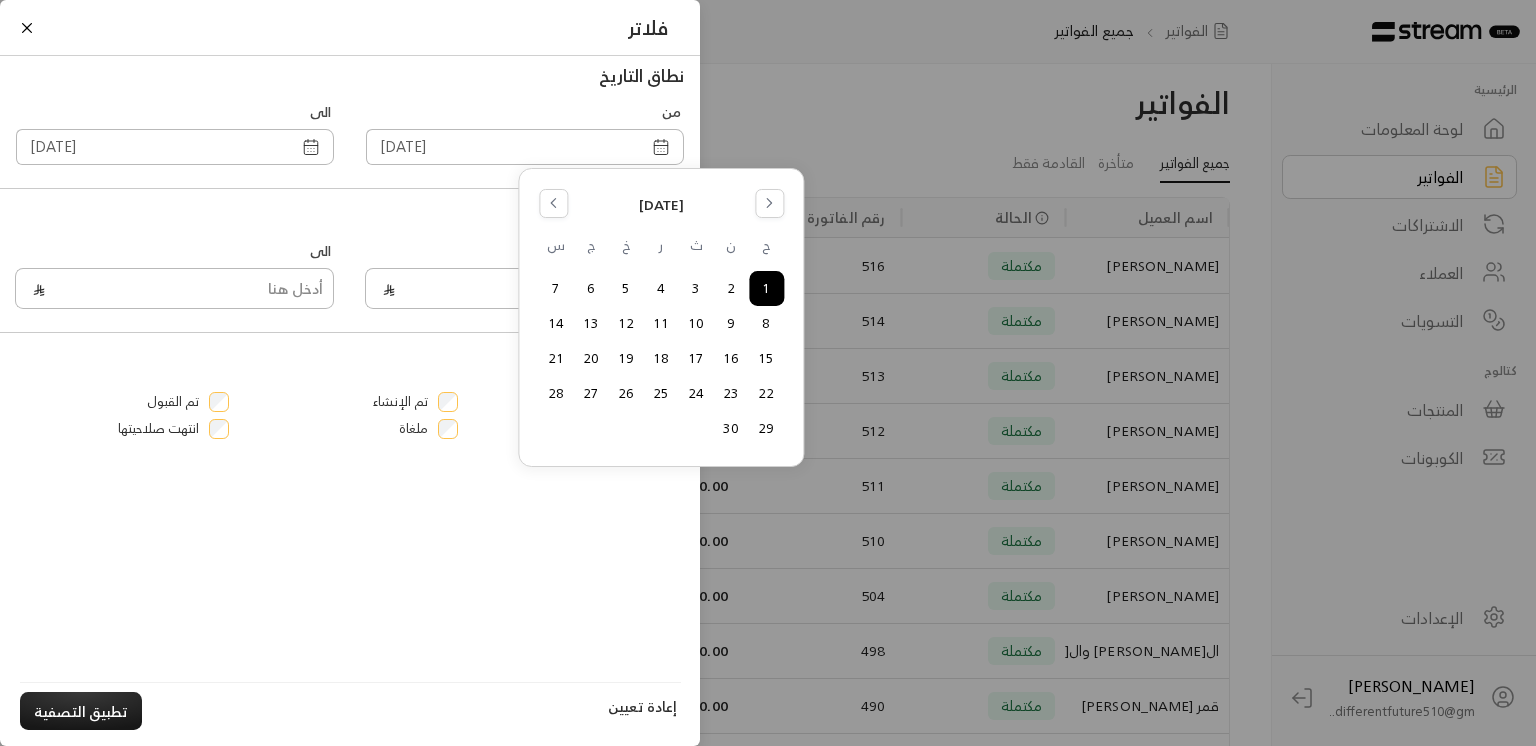 click on "1" at bounding box center [766, 288] 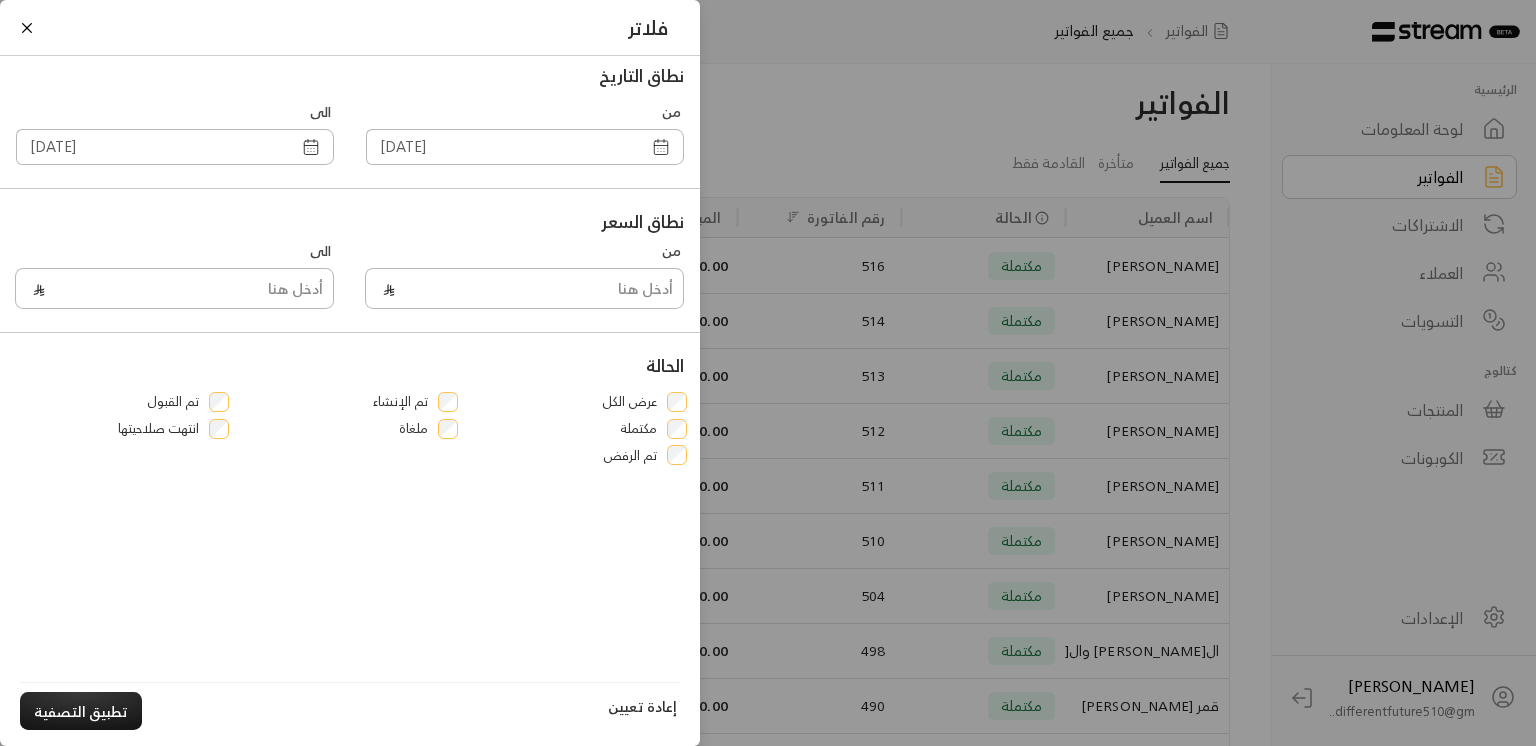 click 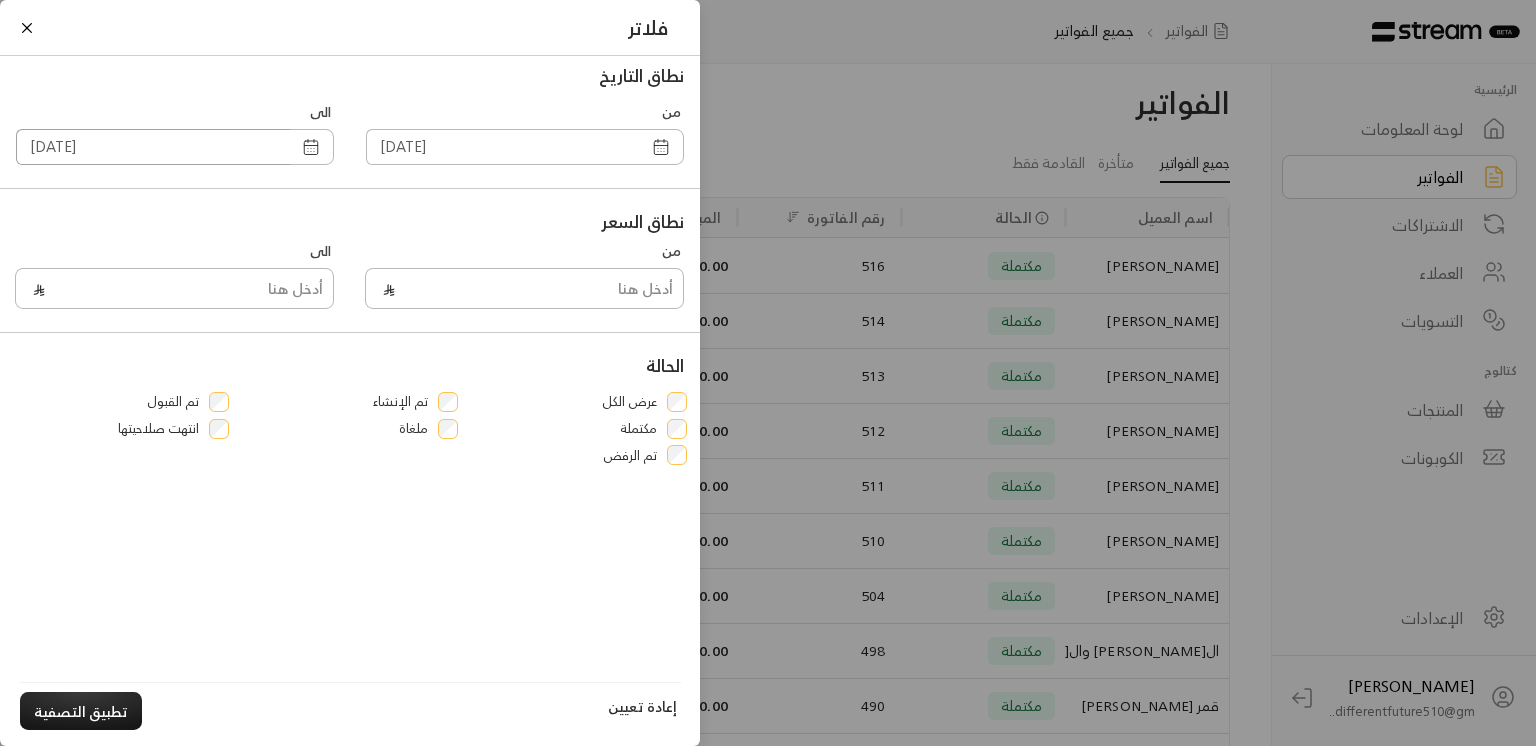 click on "[DATE]" at bounding box center [153, 147] 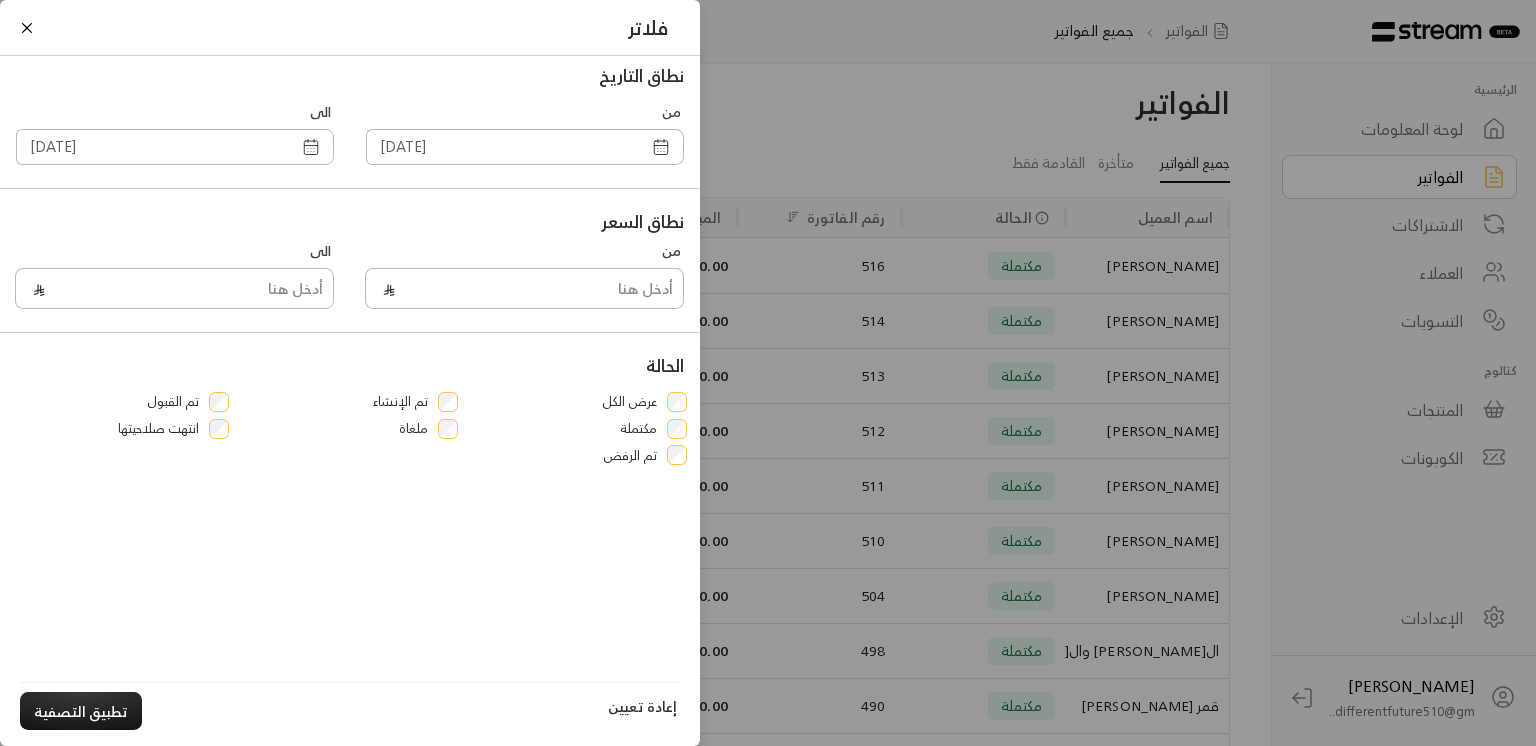 click 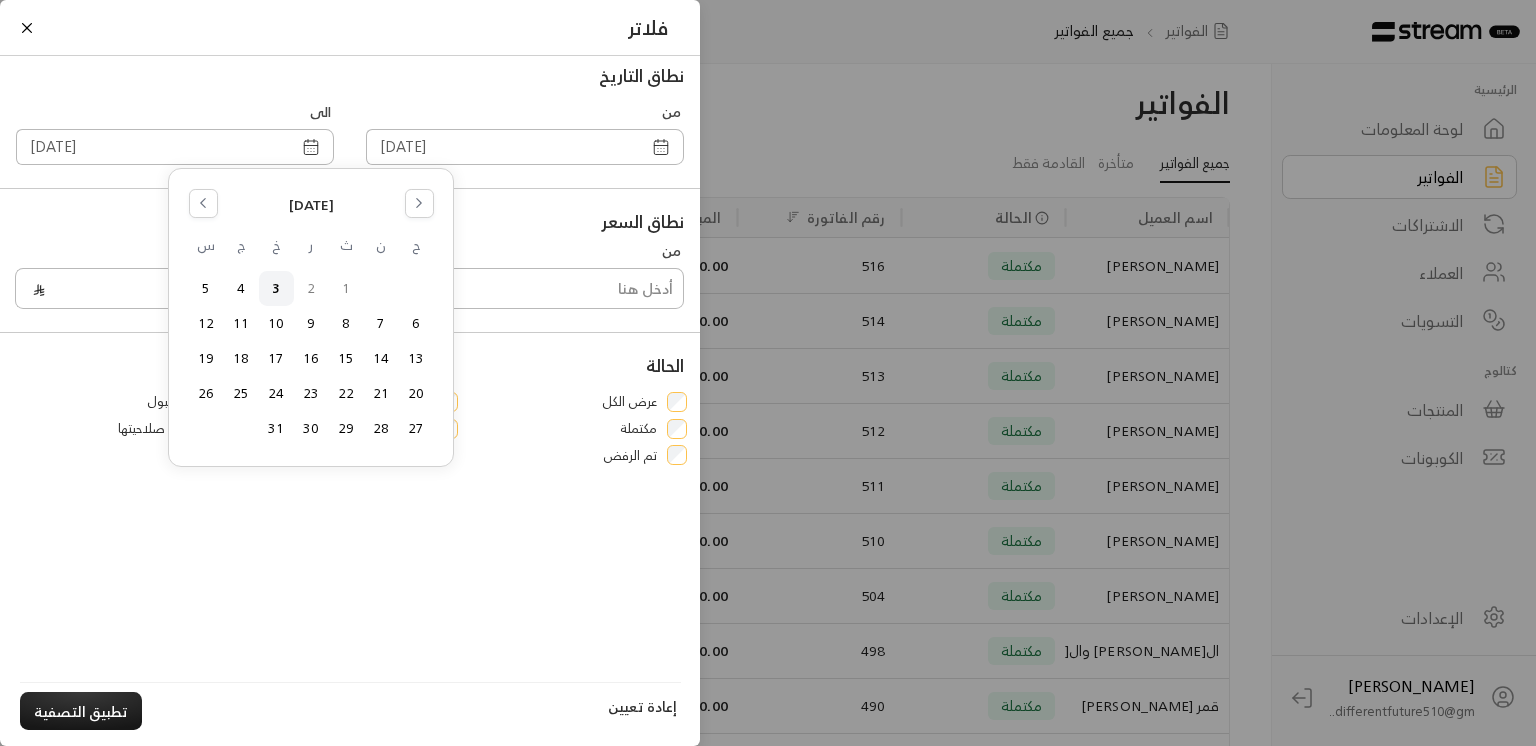 click on "3" at bounding box center [276, 288] 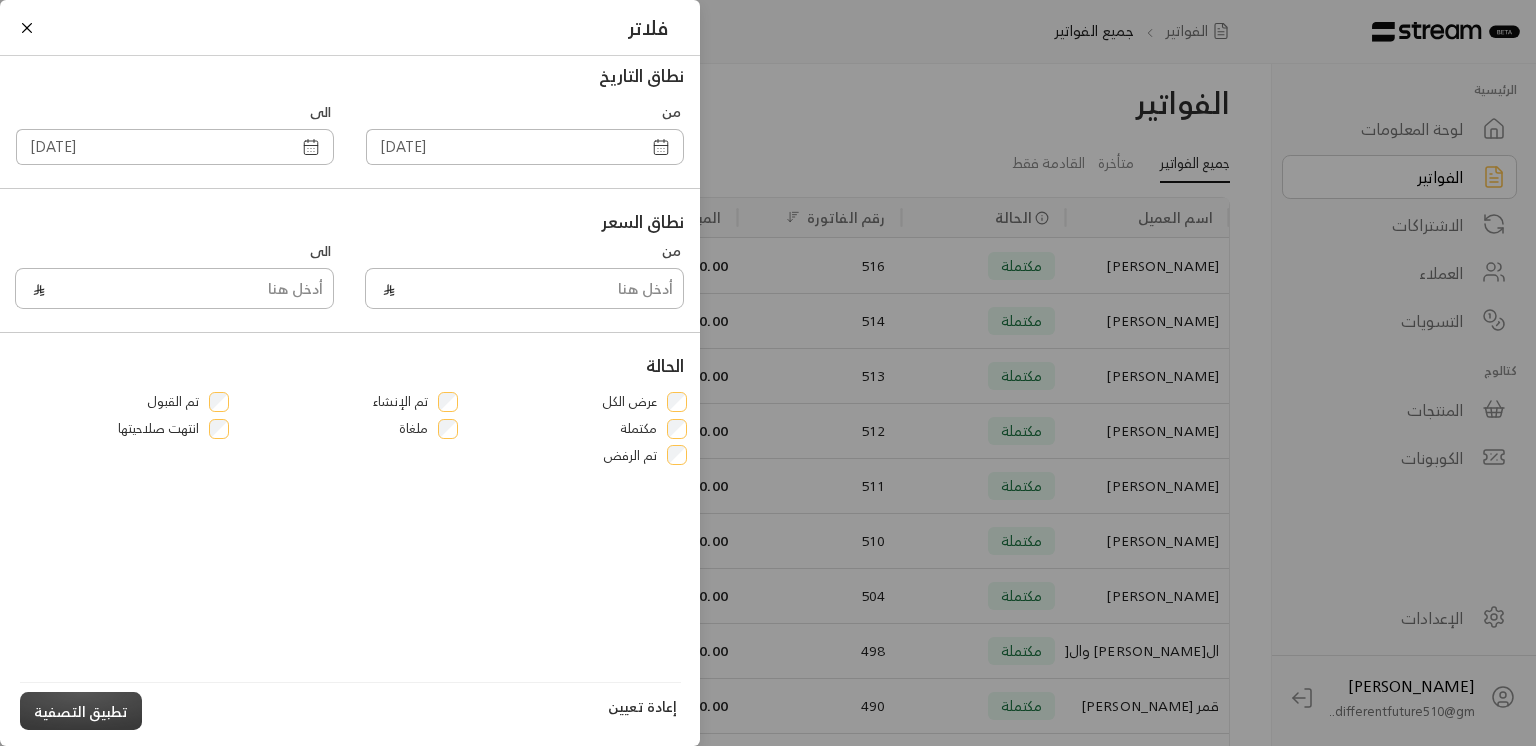 click on "تطبيق التصفية" at bounding box center [81, 710] 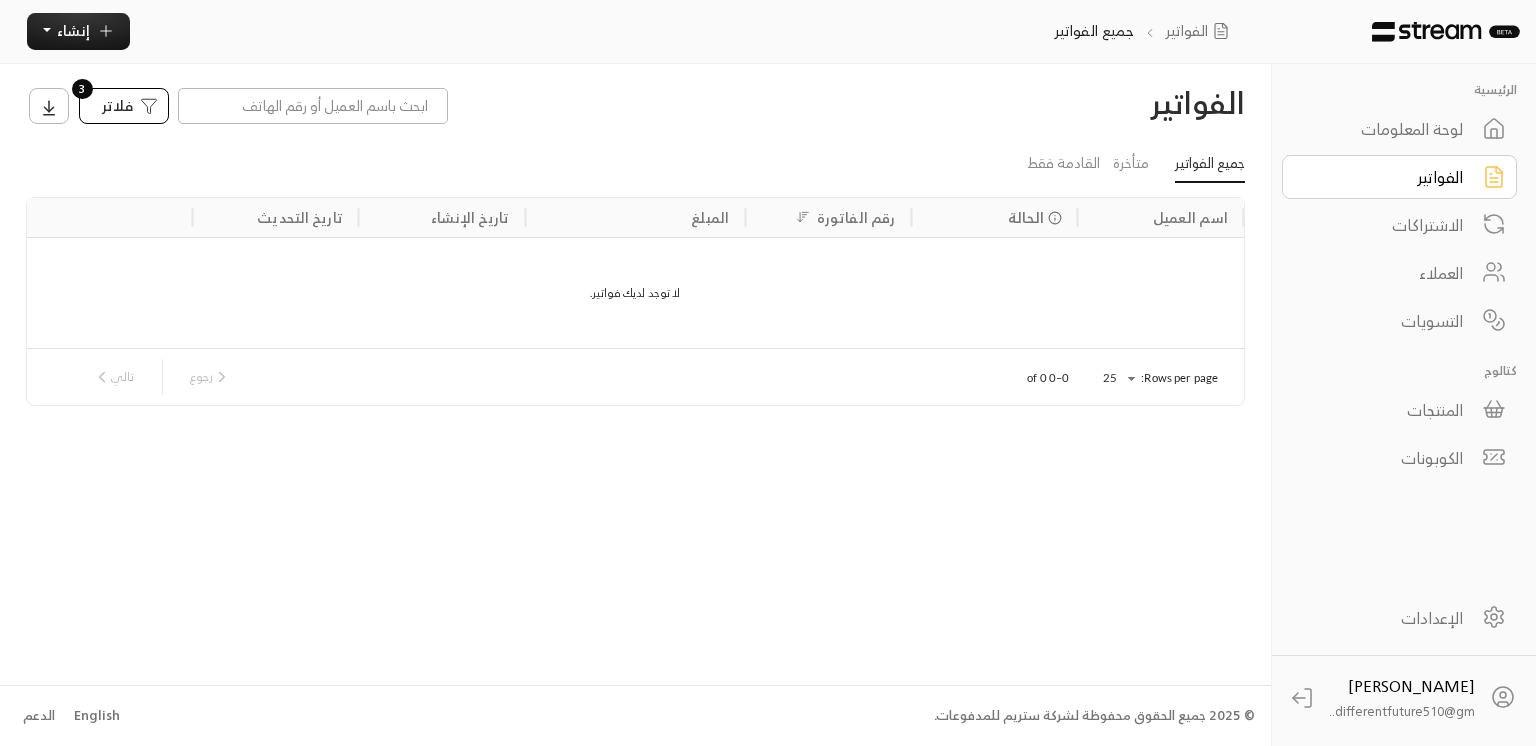 click 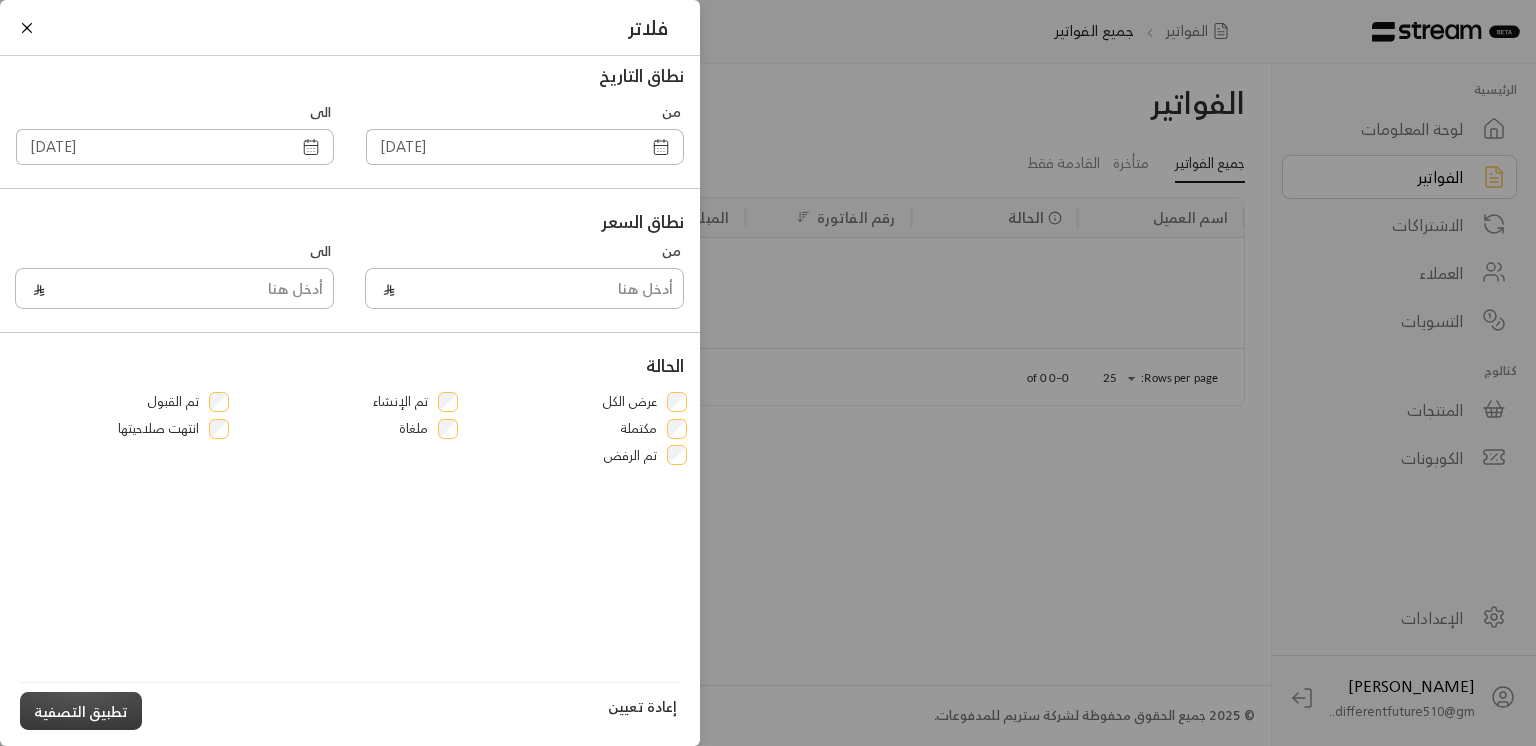 click on "تطبيق التصفية" at bounding box center (81, 710) 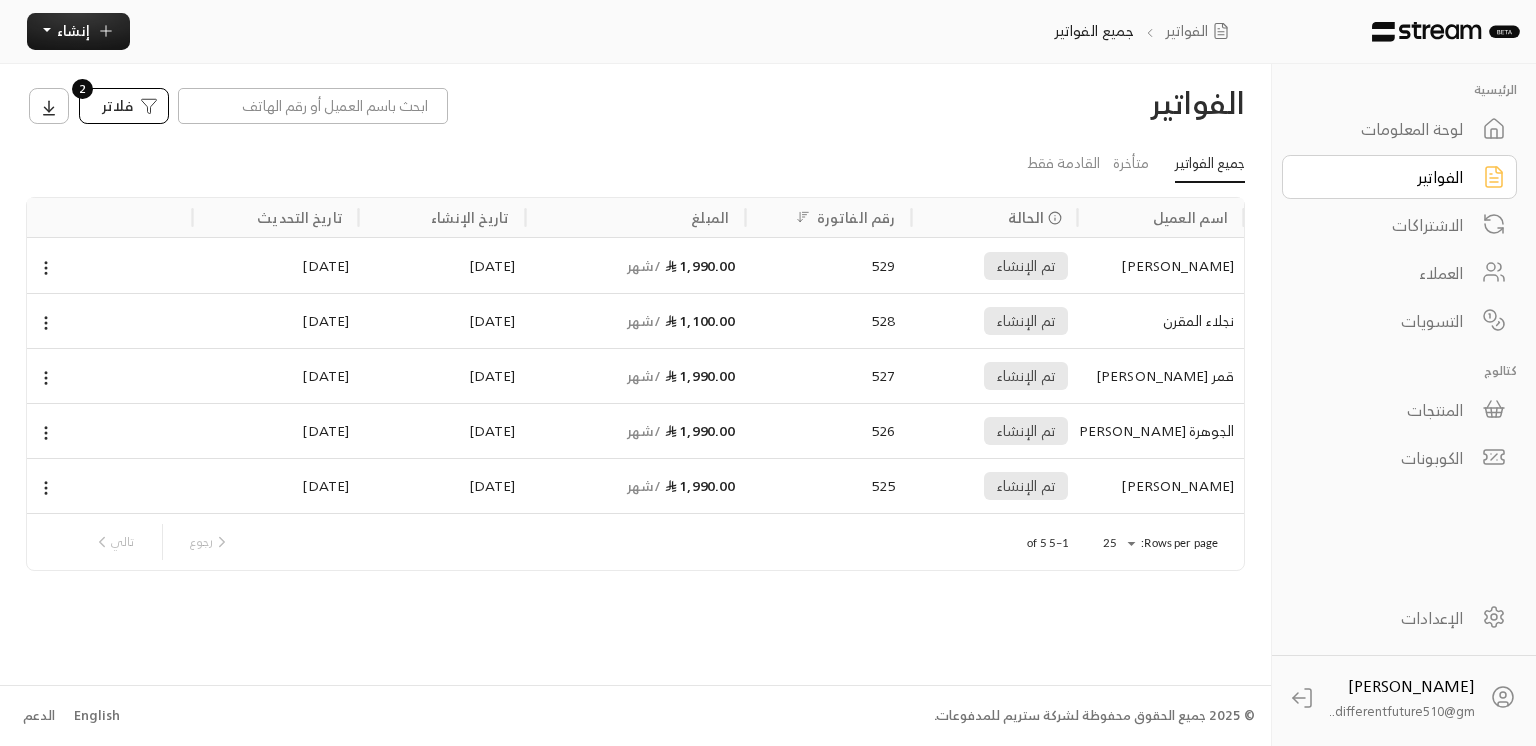 click 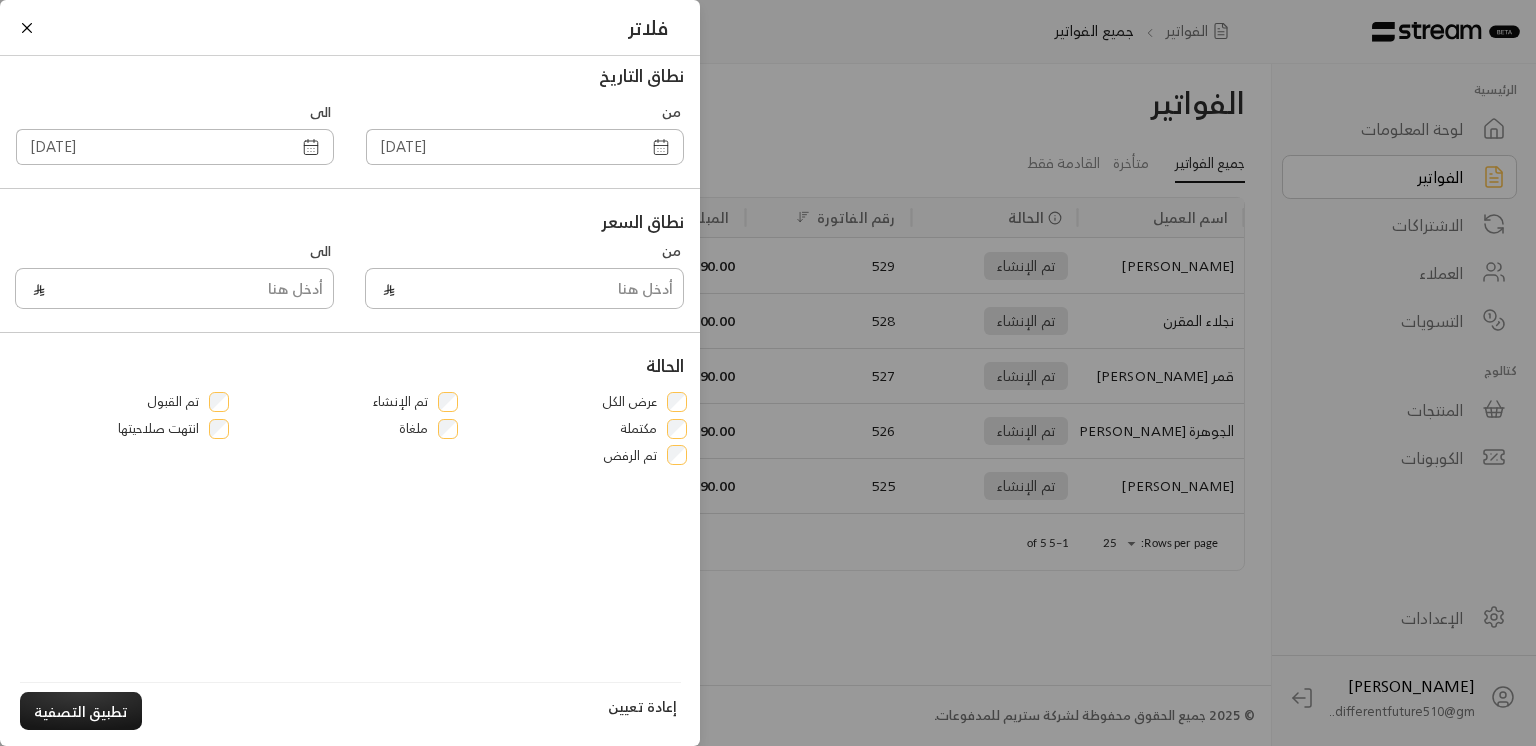 click 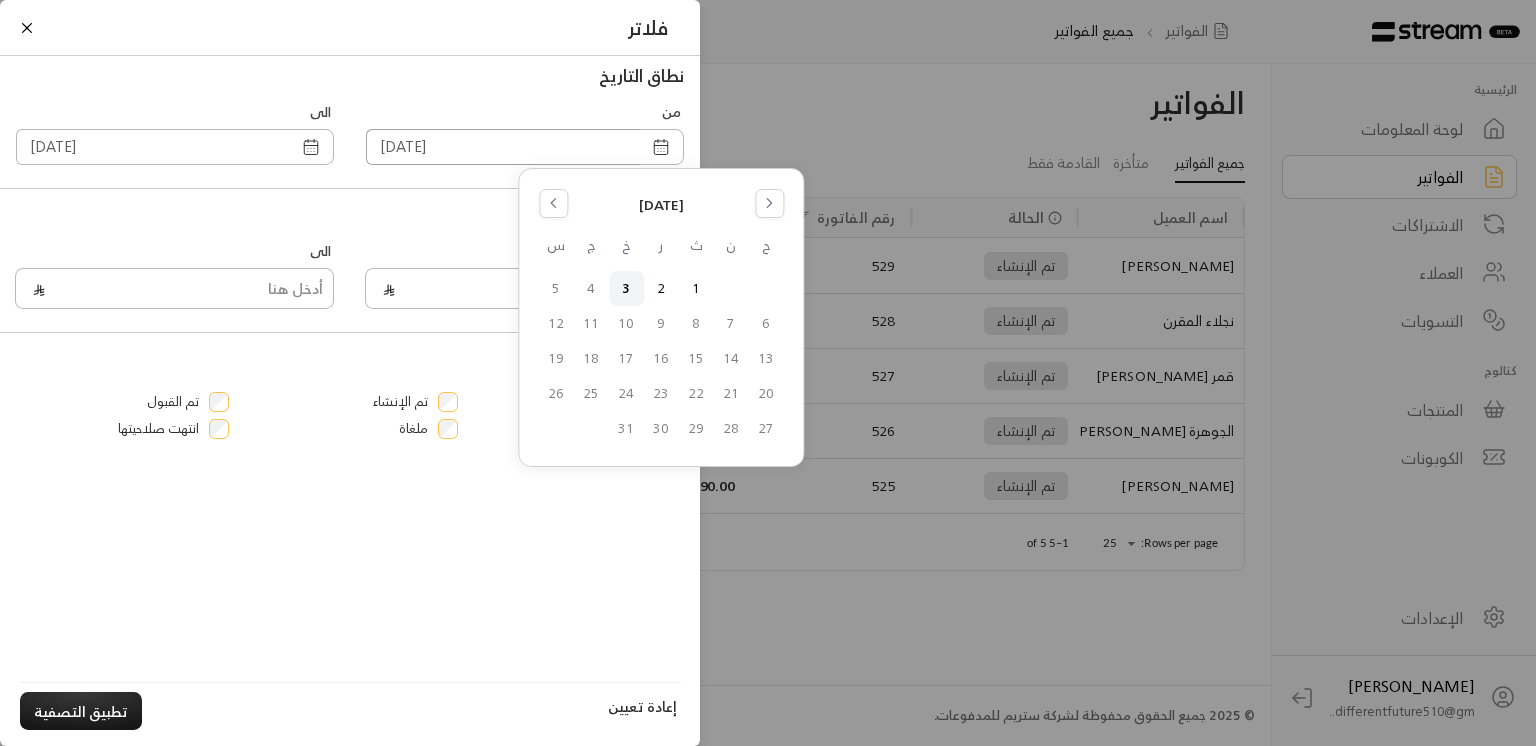 click on "[DATE]" at bounding box center [503, 147] 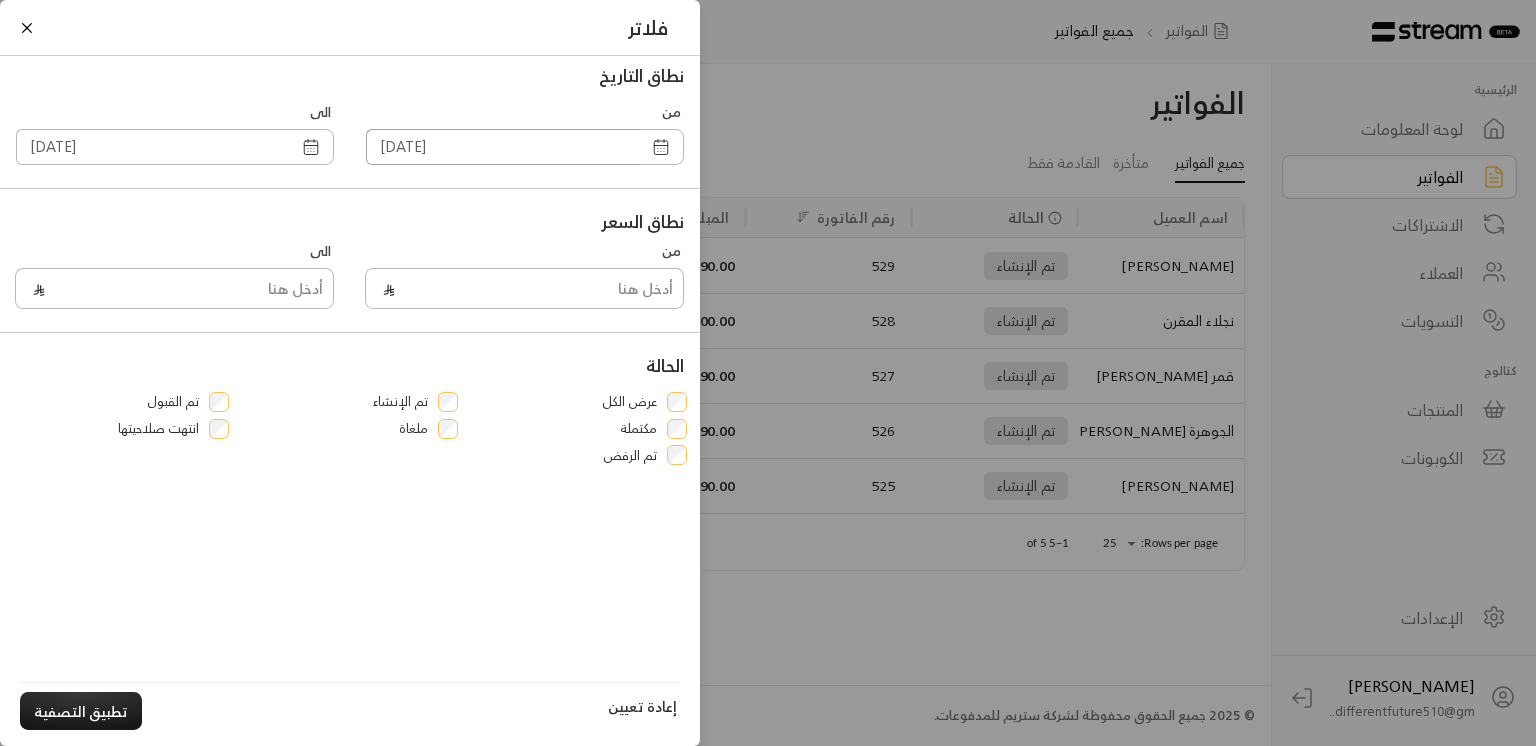 click on "[DATE]" at bounding box center (503, 147) 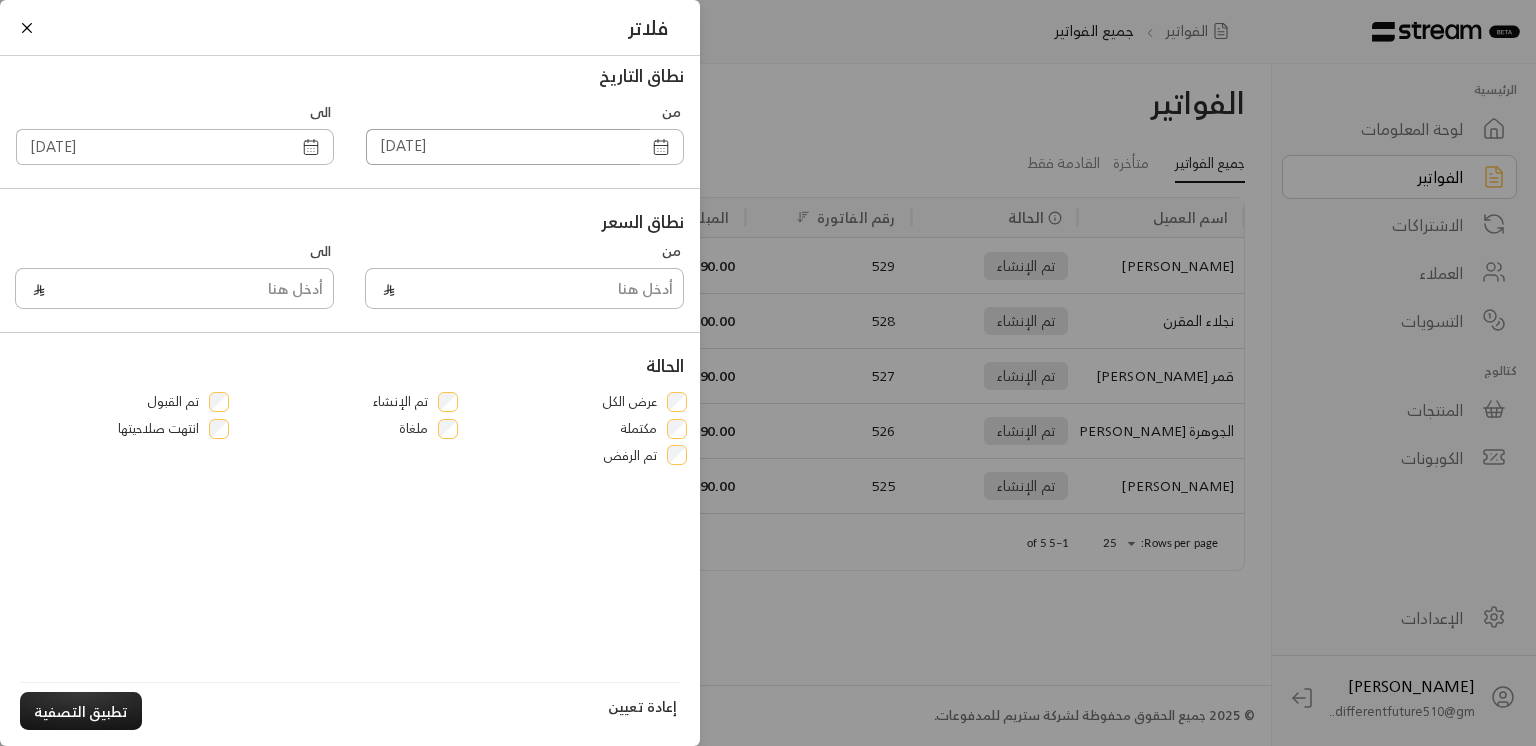 click on "[DATE]" at bounding box center [503, 147] 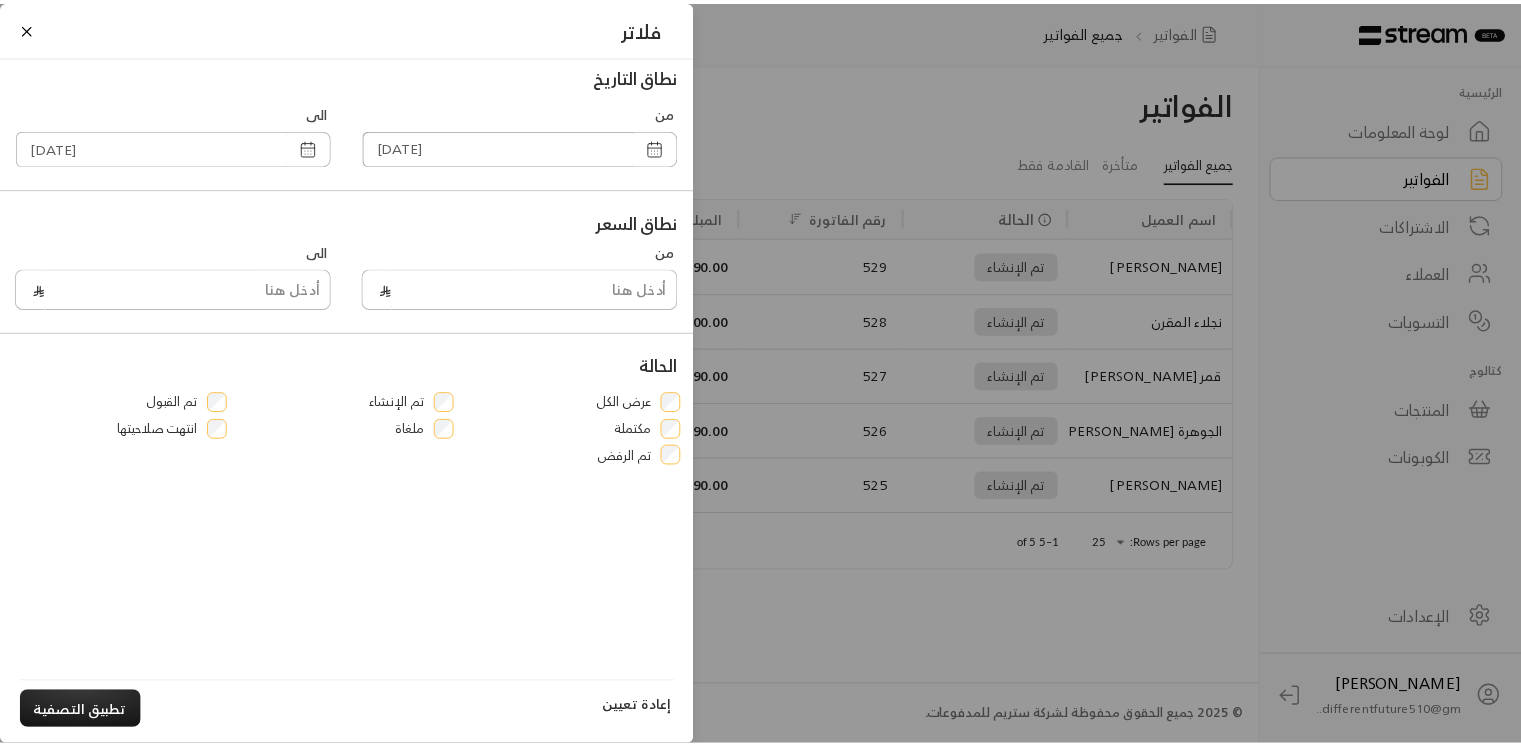 scroll, scrollTop: 0, scrollLeft: 0, axis: both 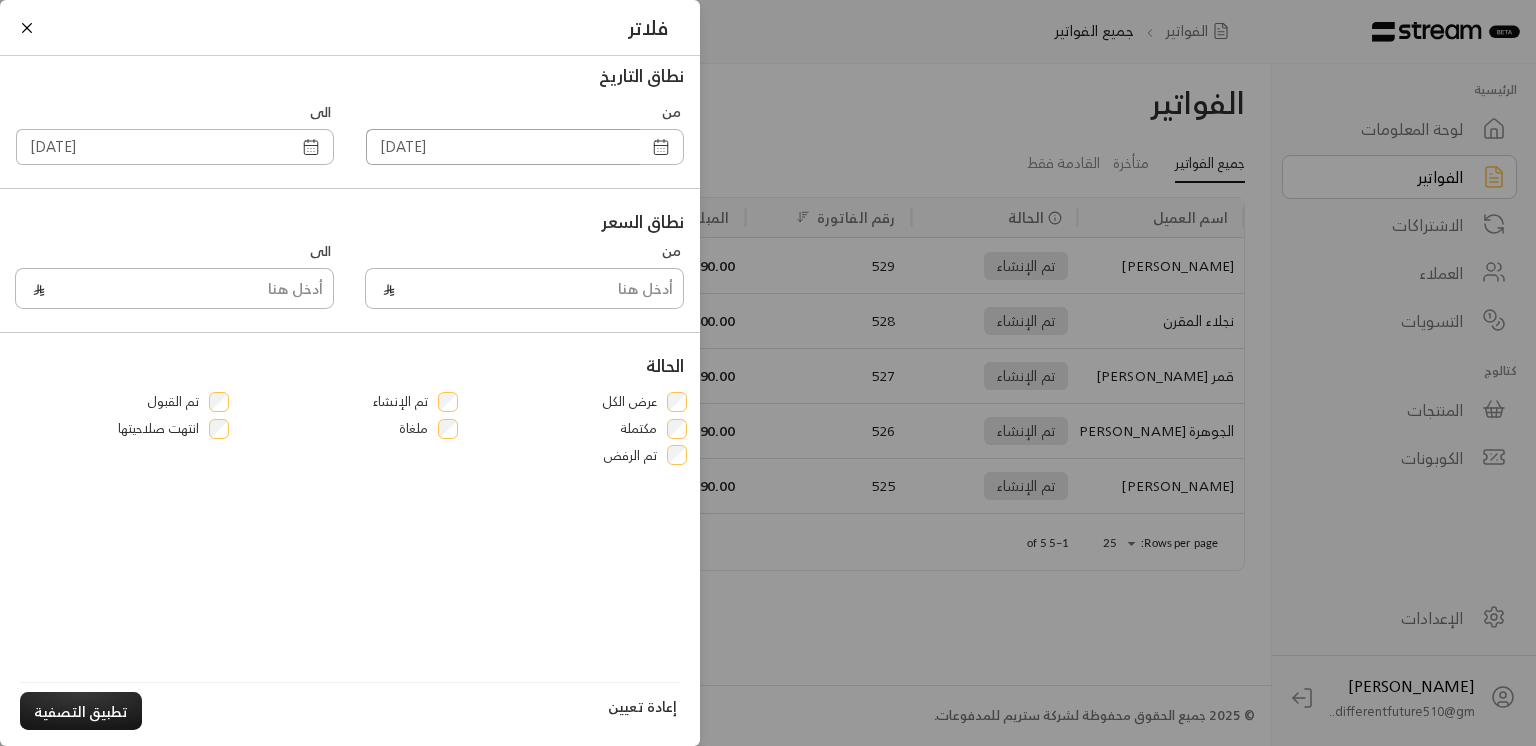 click on "[DATE]" at bounding box center [503, 147] 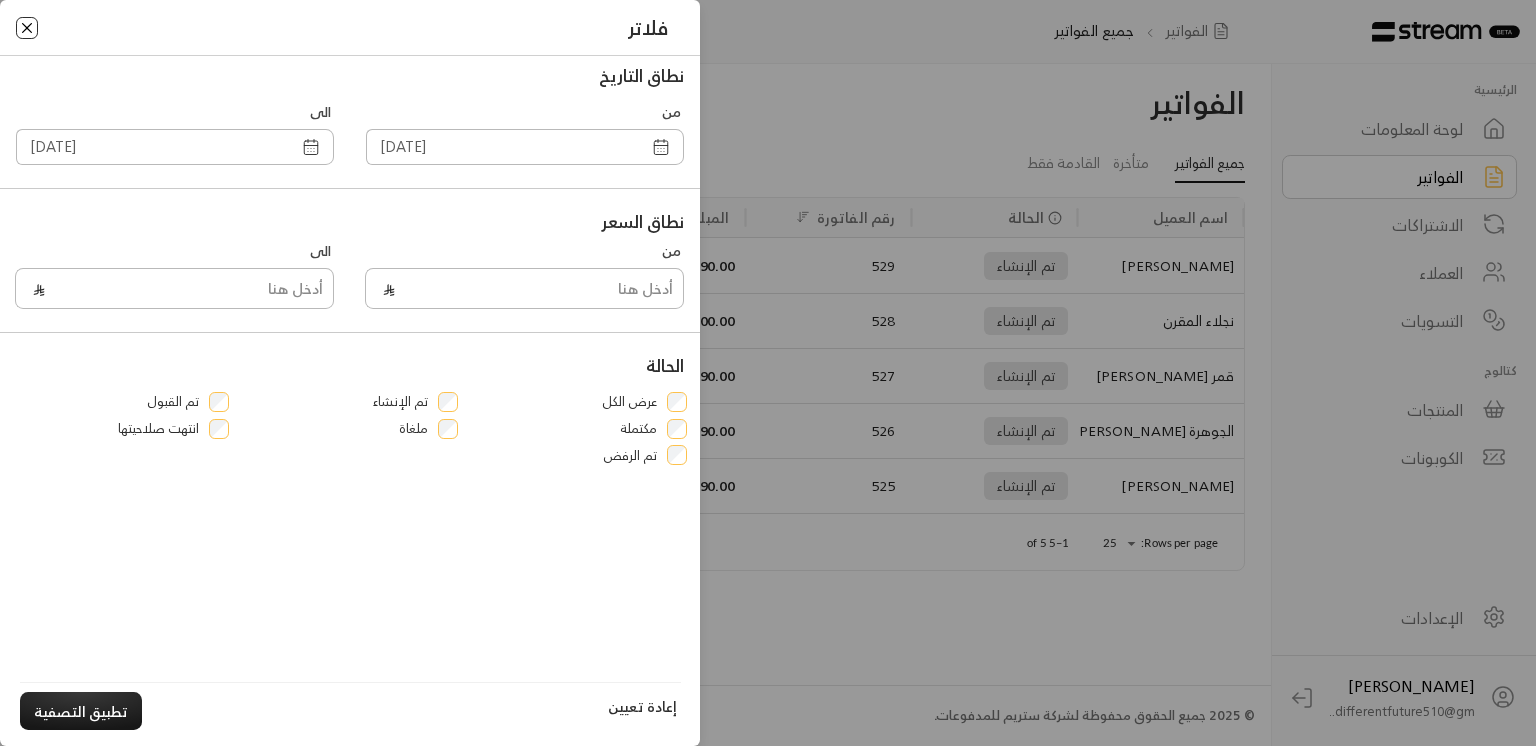click at bounding box center (27, 28) 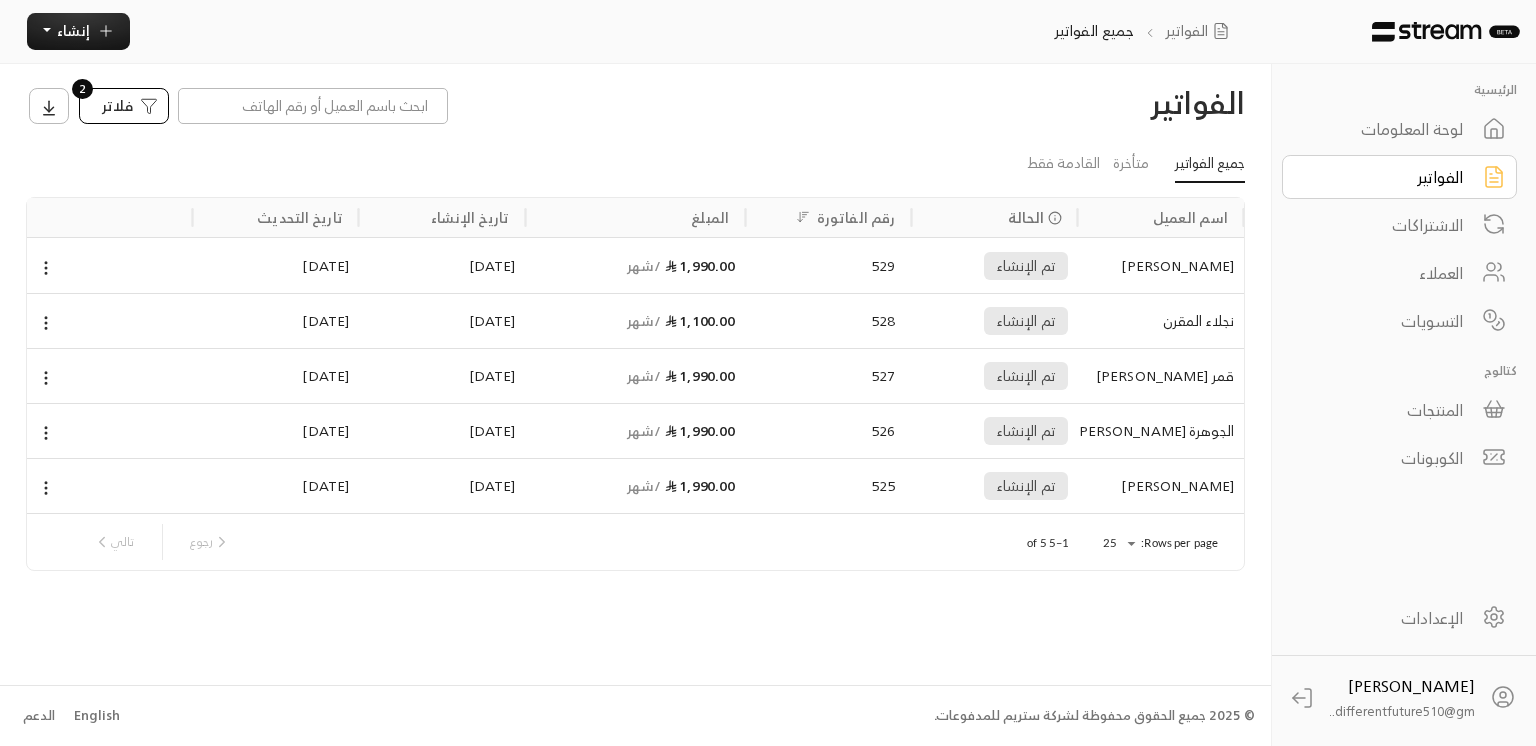 click on "فلاتر" at bounding box center (117, 105) 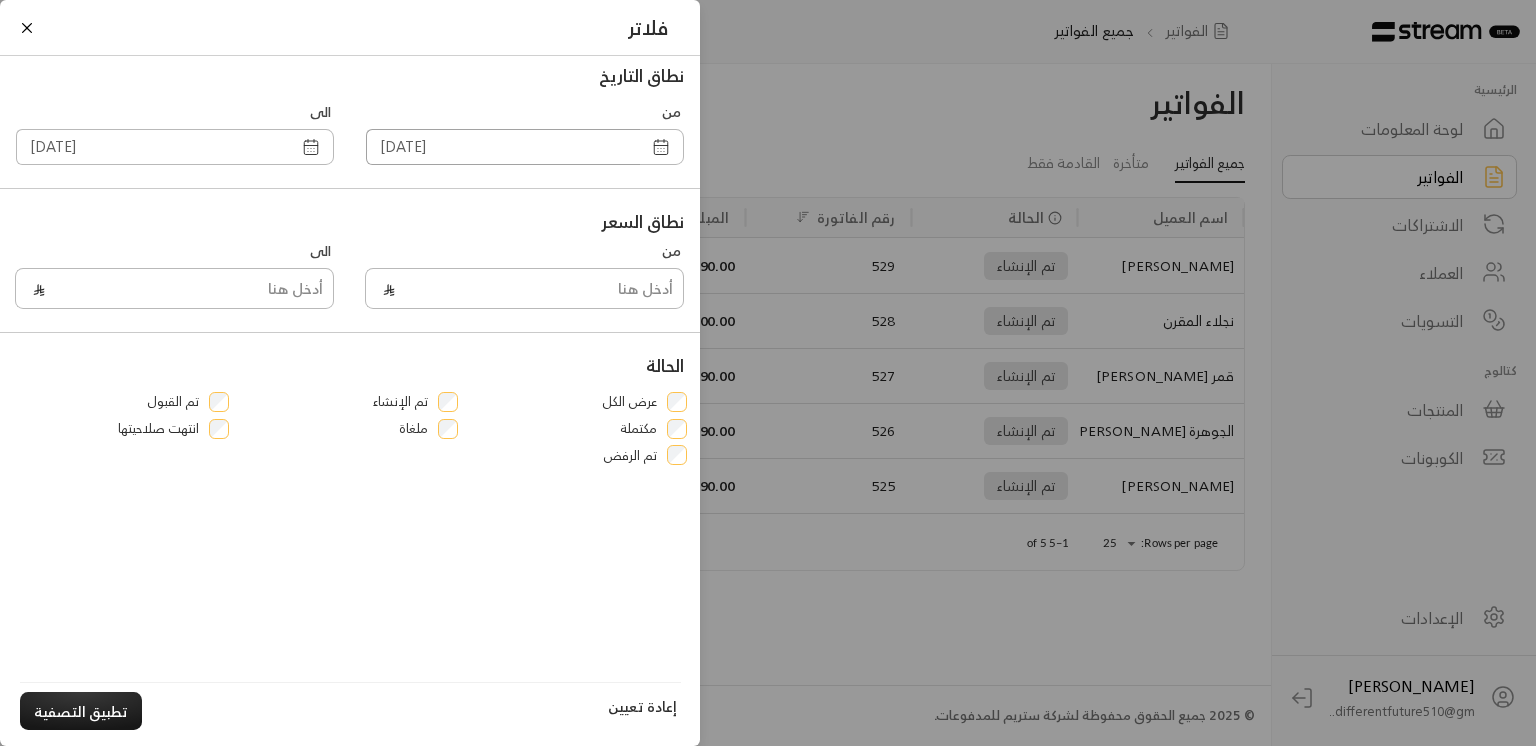 click on "[DATE]" at bounding box center (503, 147) 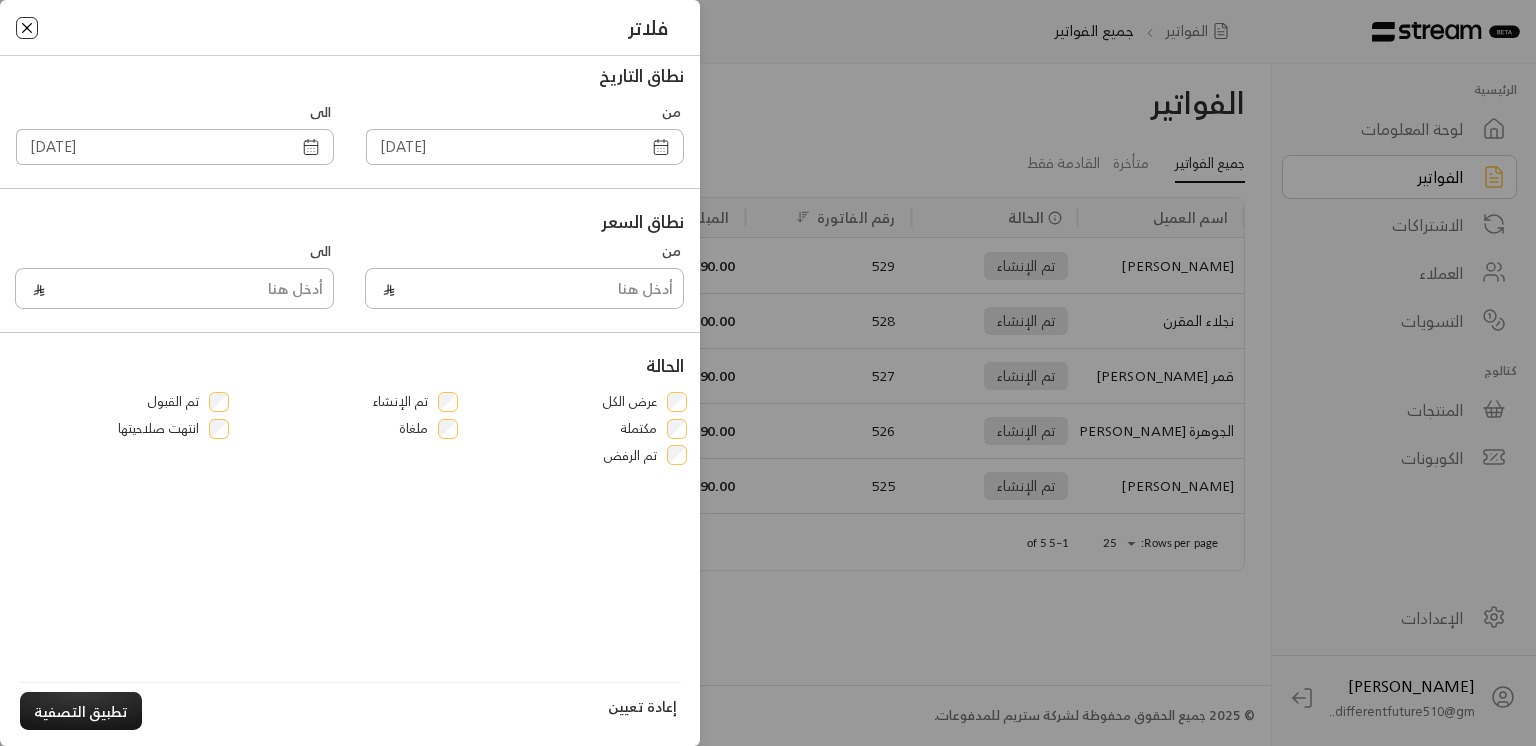 click at bounding box center [27, 28] 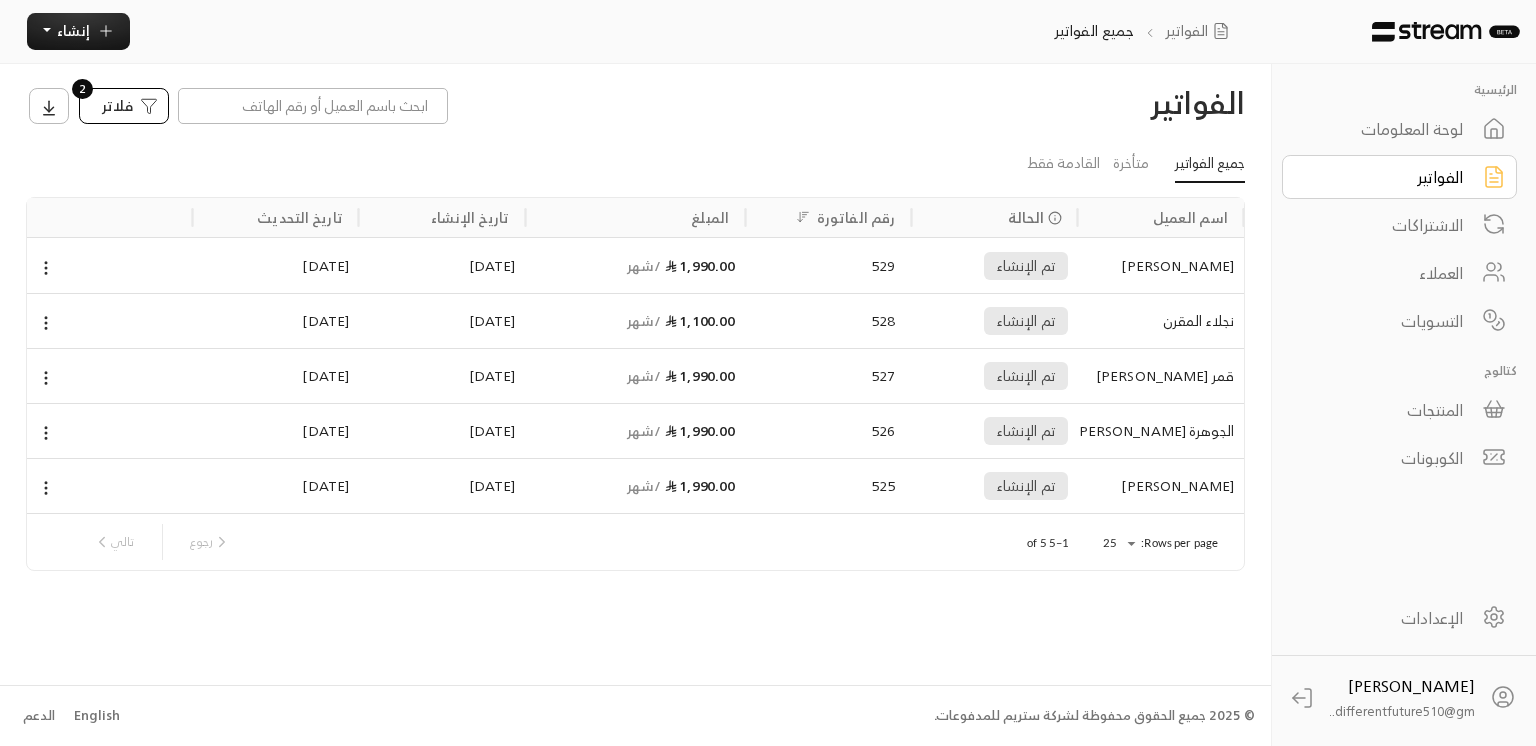 click on "فلاتر" at bounding box center [117, 105] 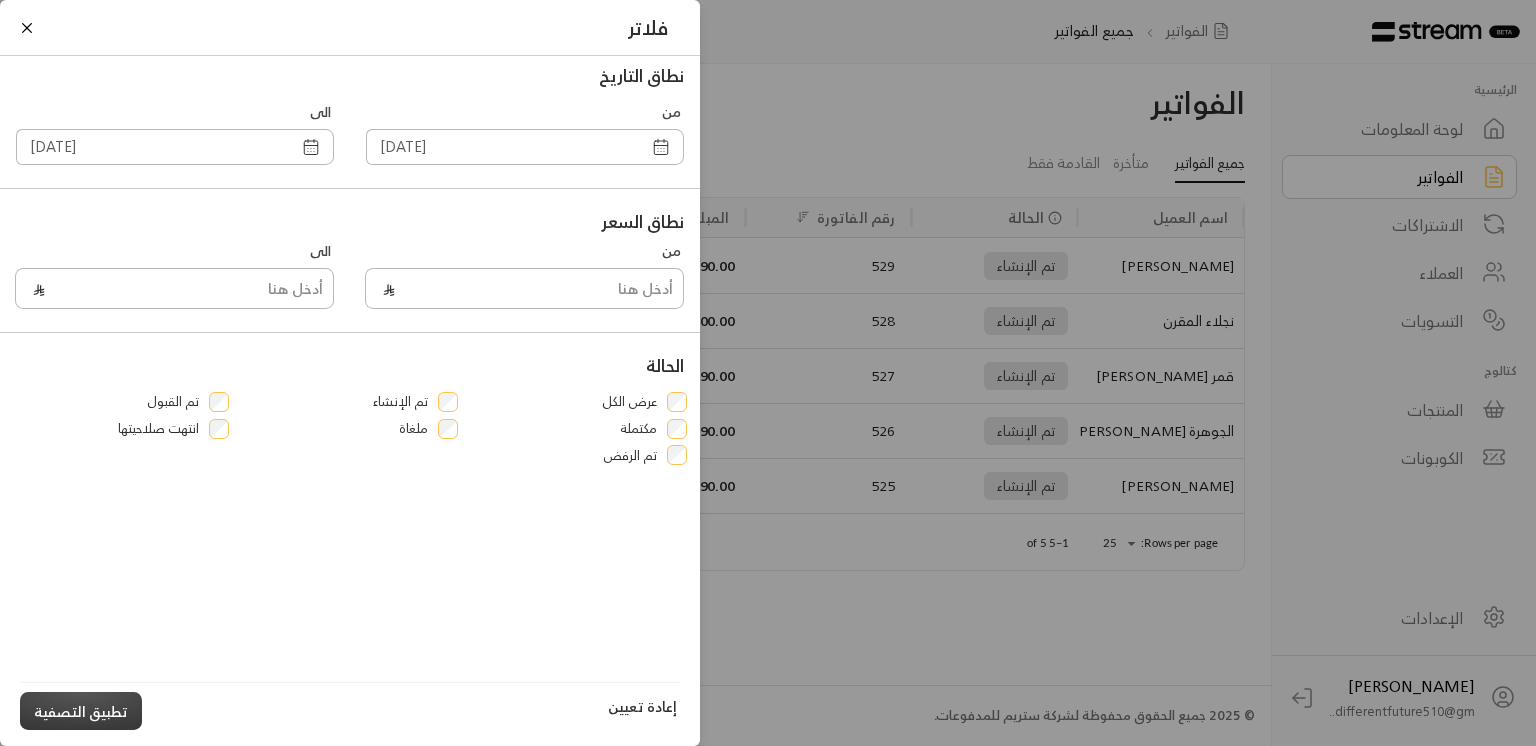 click on "تطبيق التصفية" at bounding box center (81, 710) 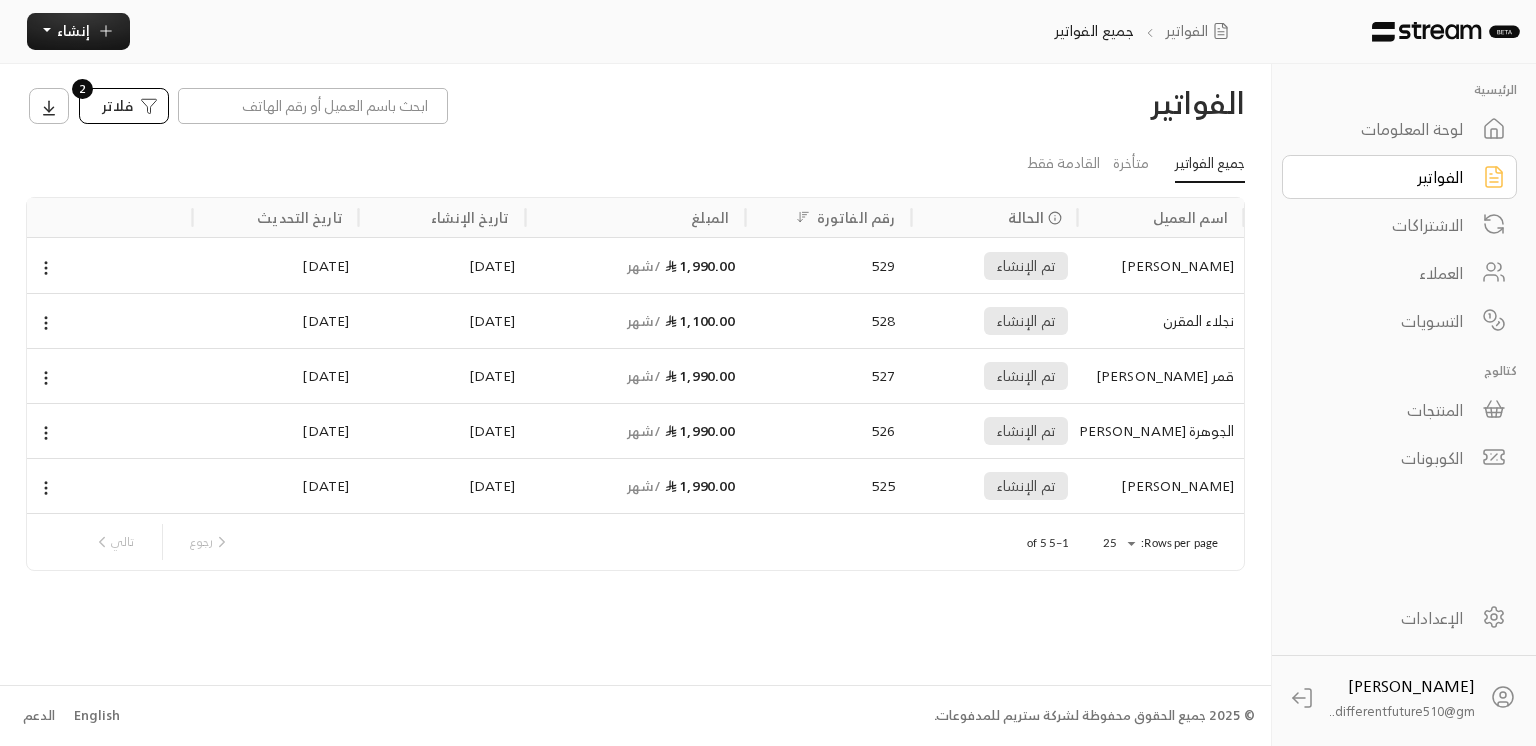 click on "الاشتراكات" at bounding box center [1386, 225] 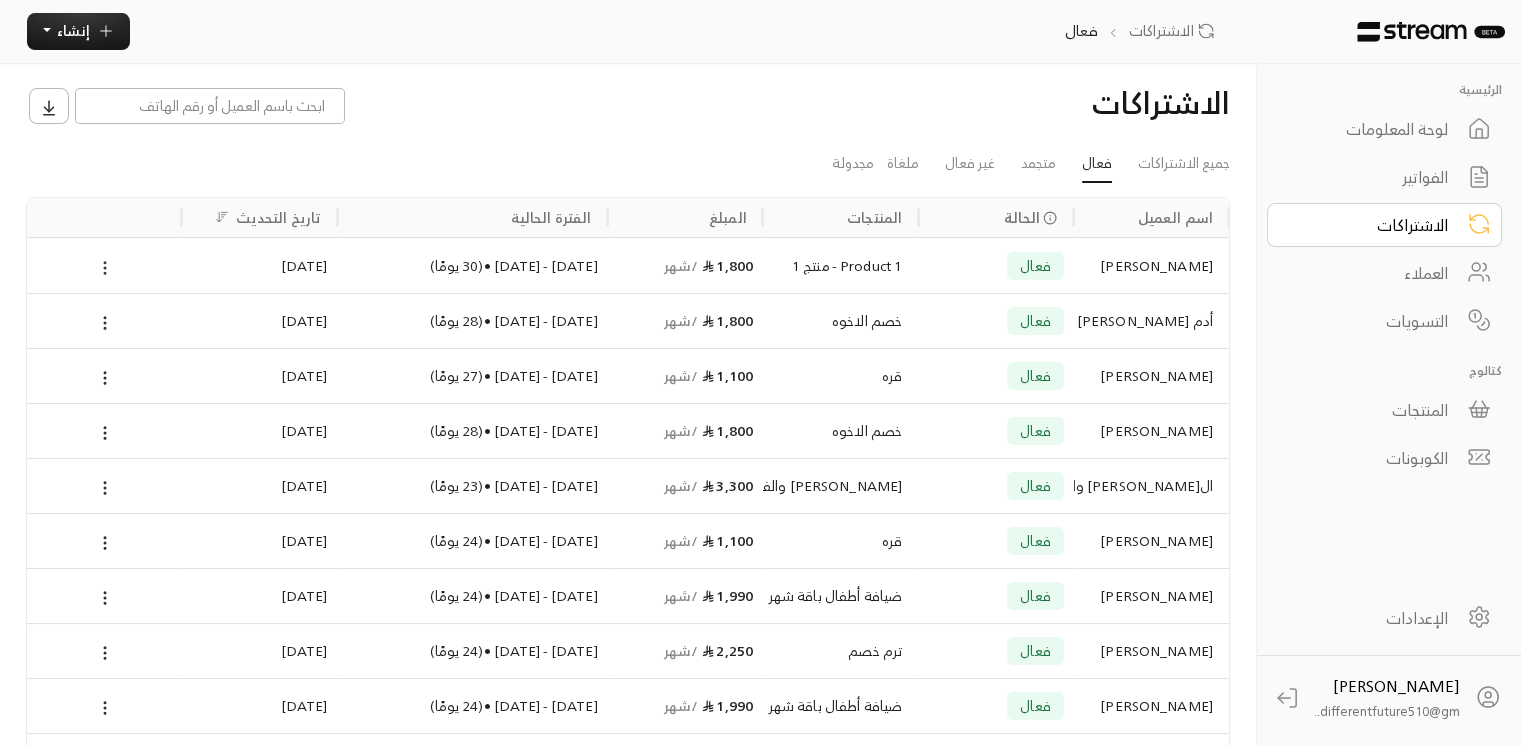 click 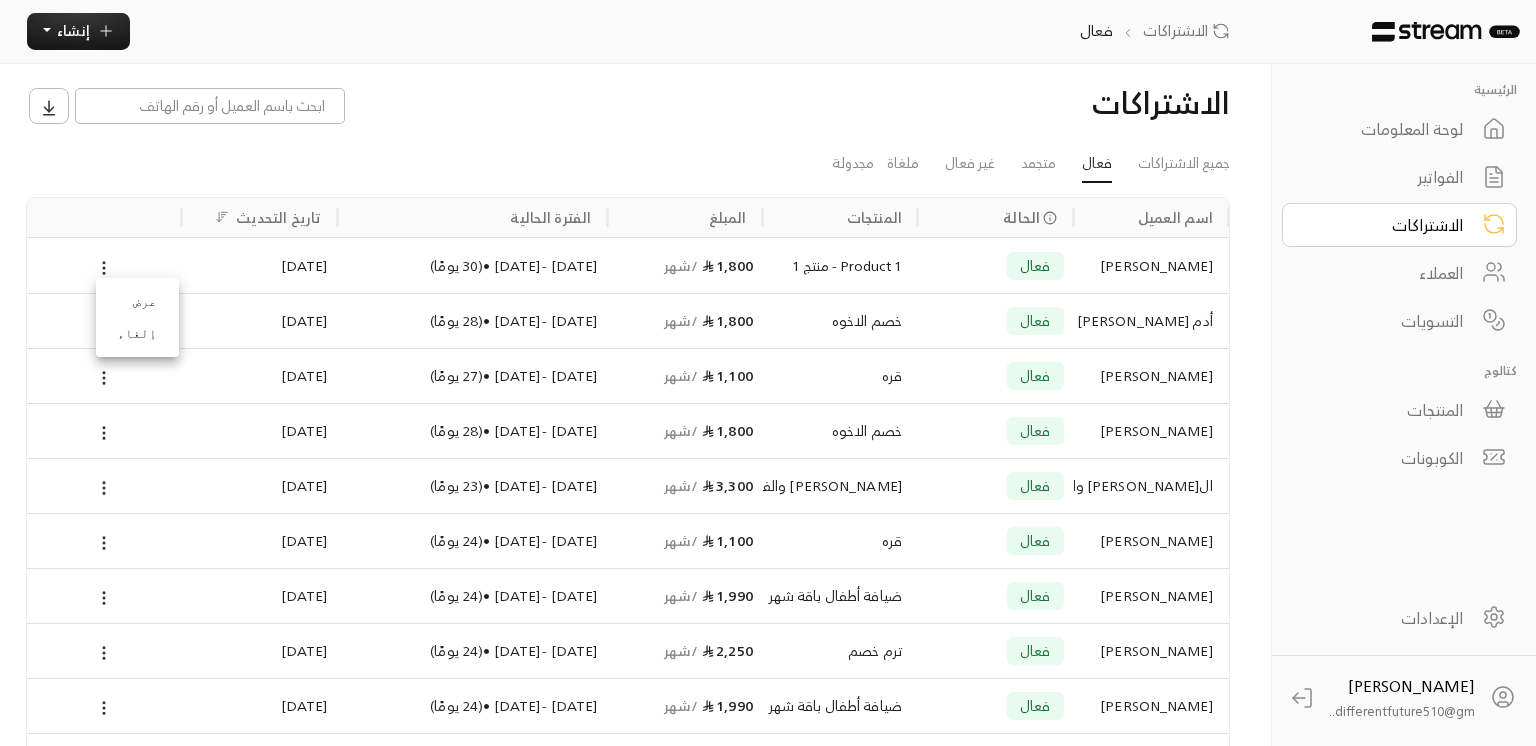 click on "عرض" at bounding box center [137, 302] 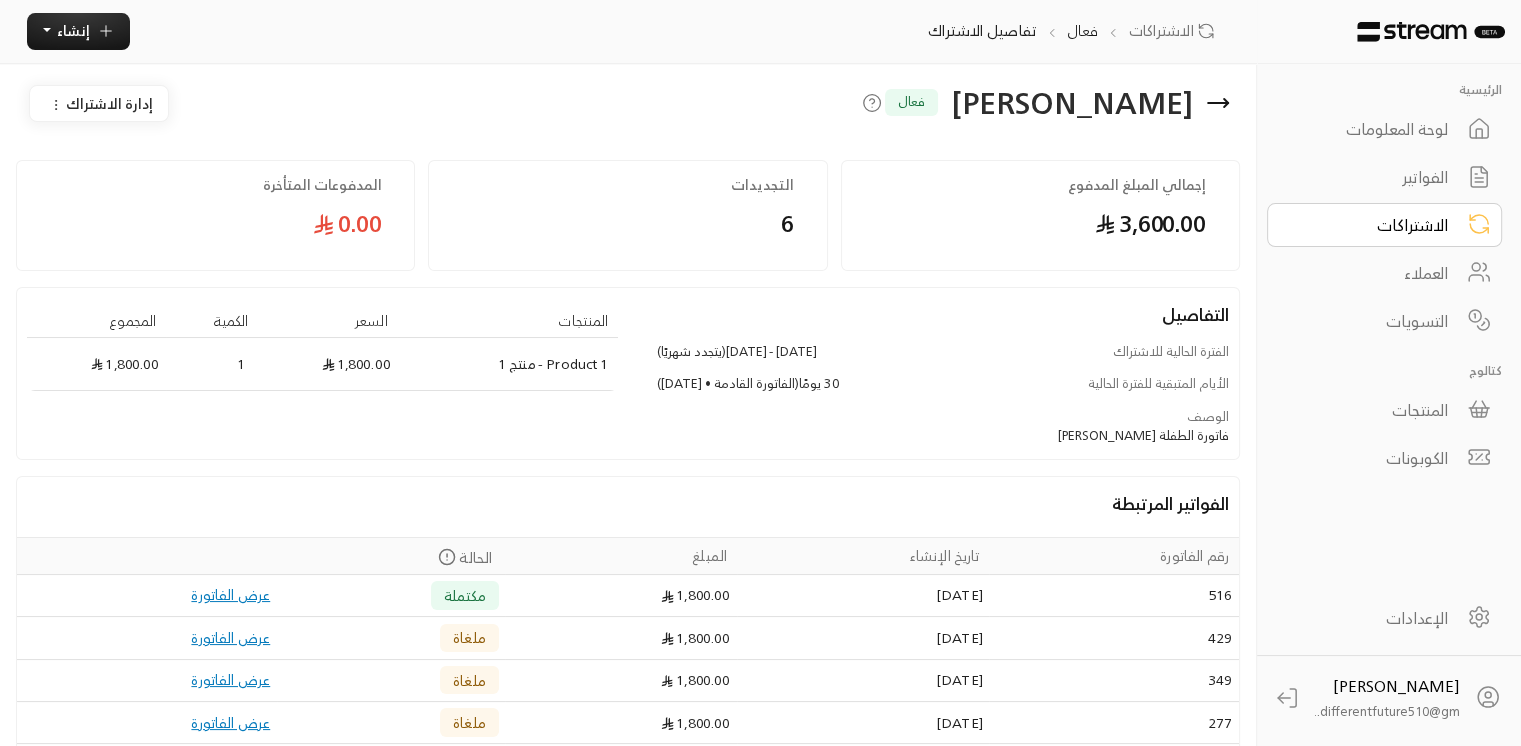 click on "الفواتير" at bounding box center [1384, 177] 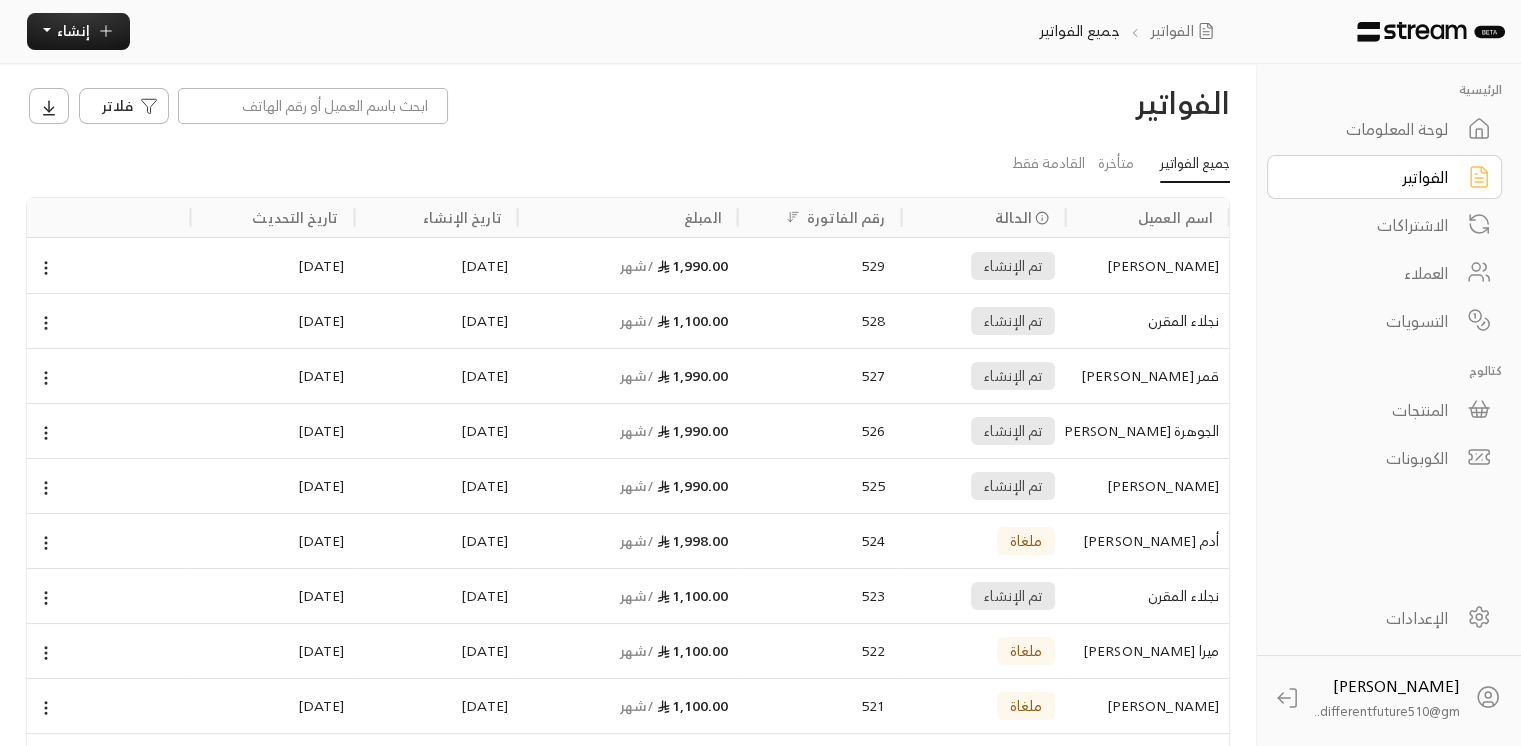 click on "الاشتراكات" at bounding box center (1371, 225) 